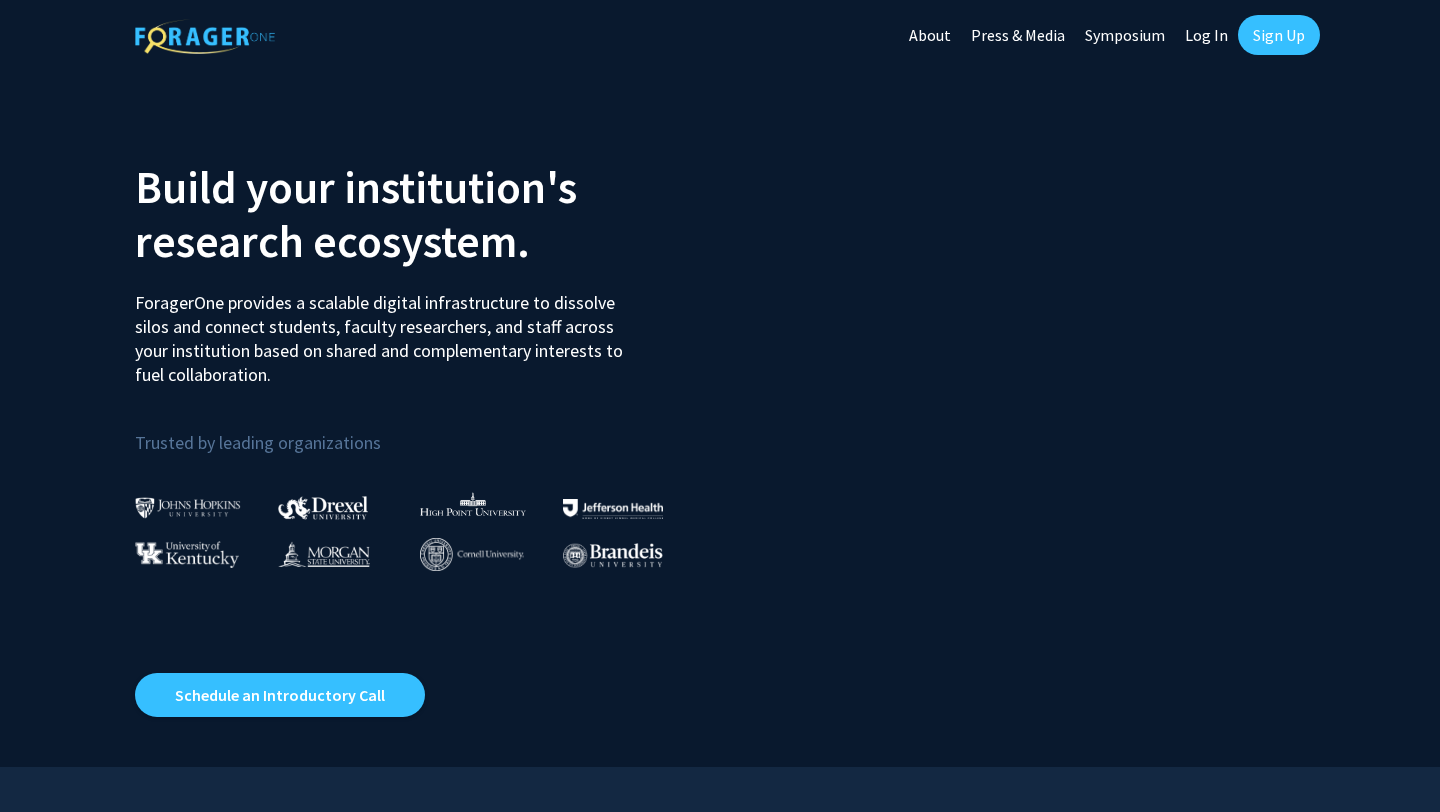 scroll, scrollTop: 0, scrollLeft: 0, axis: both 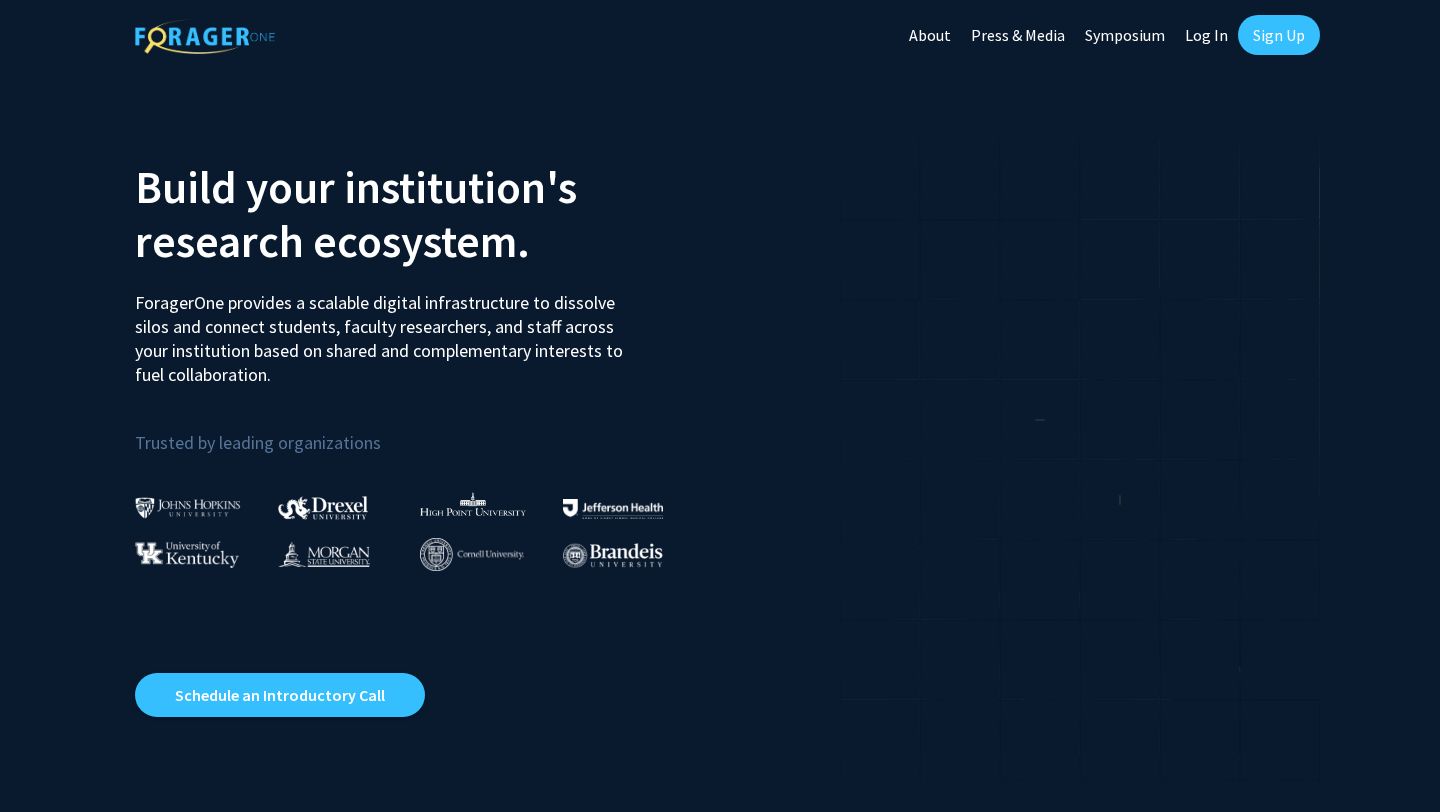 click on "Log In" 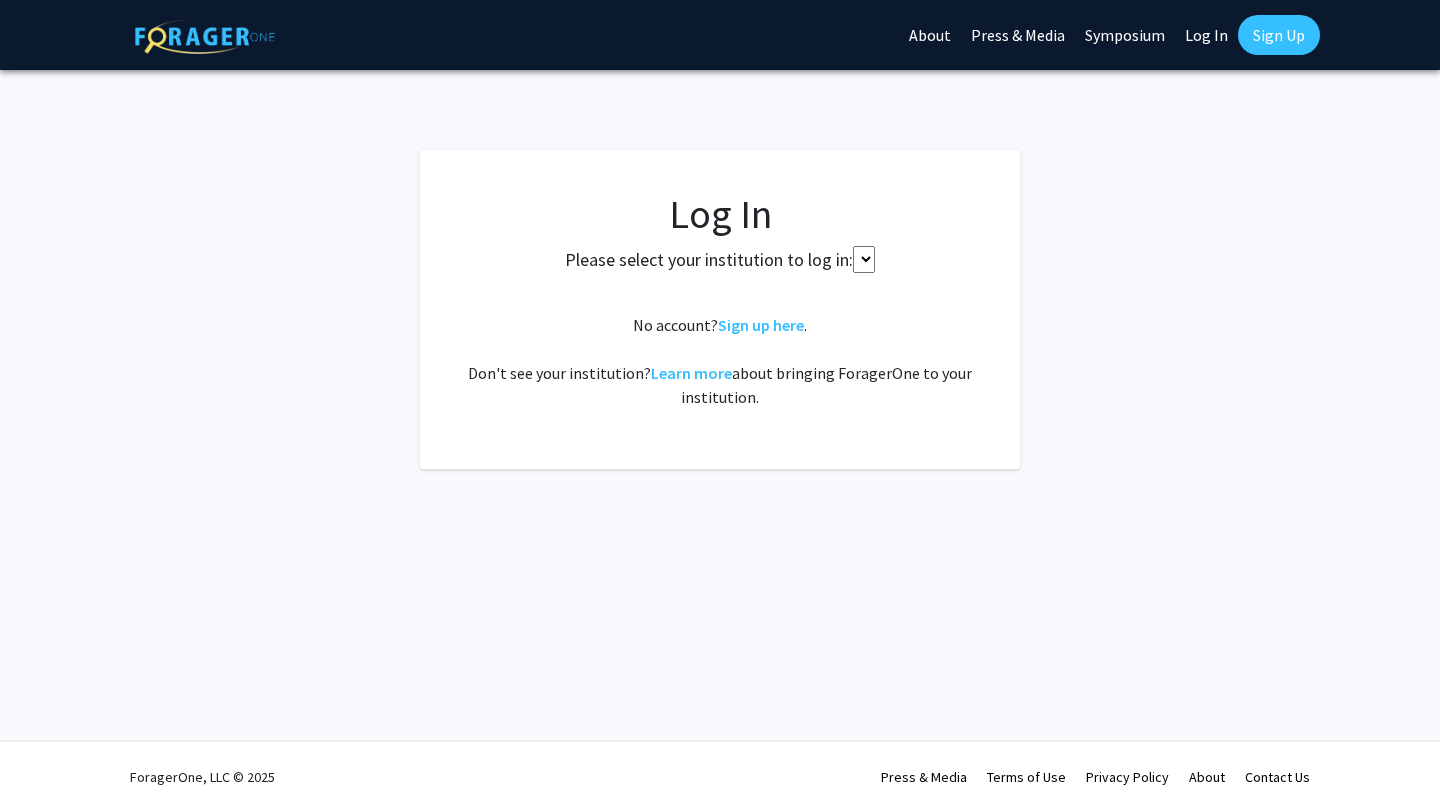 select 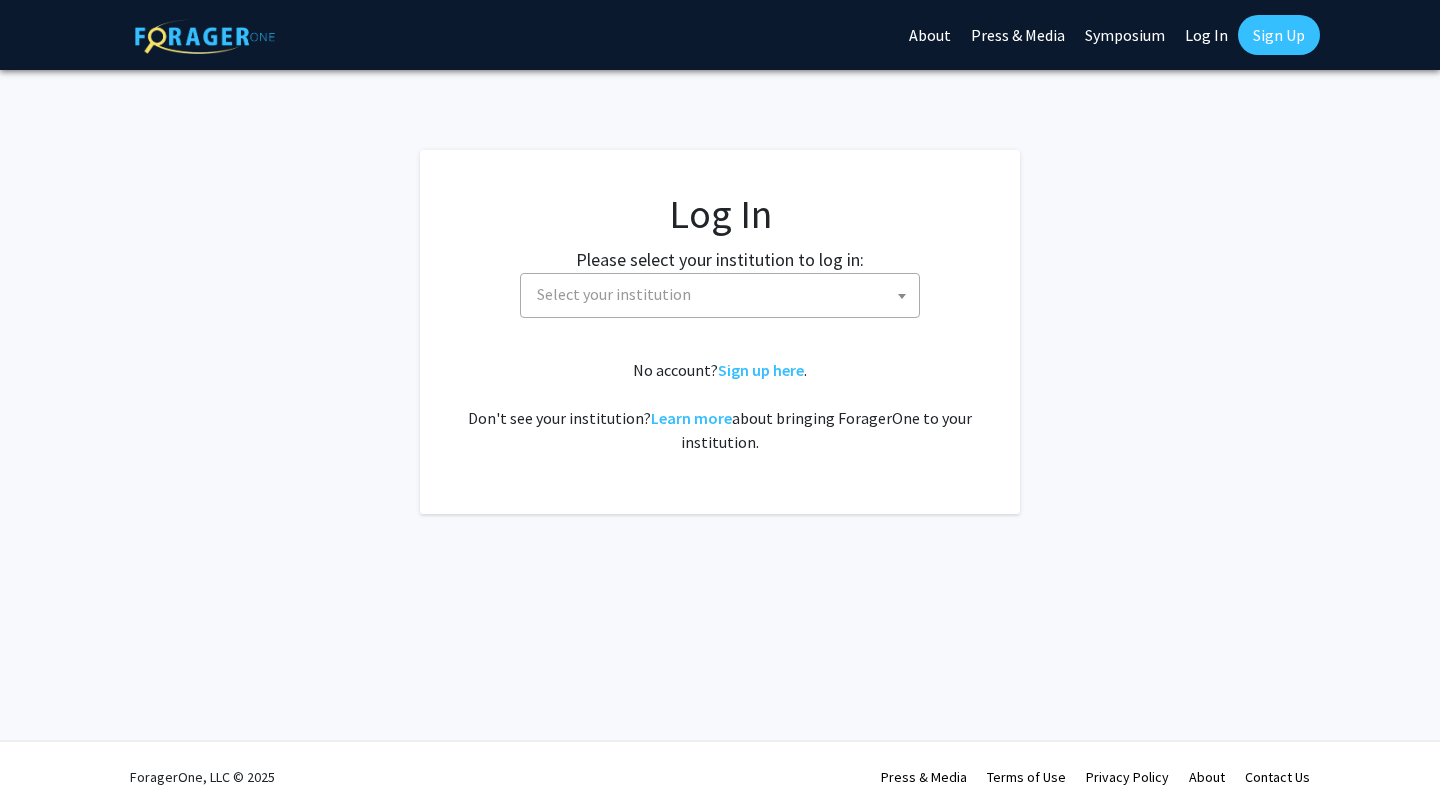 click on "Log In" 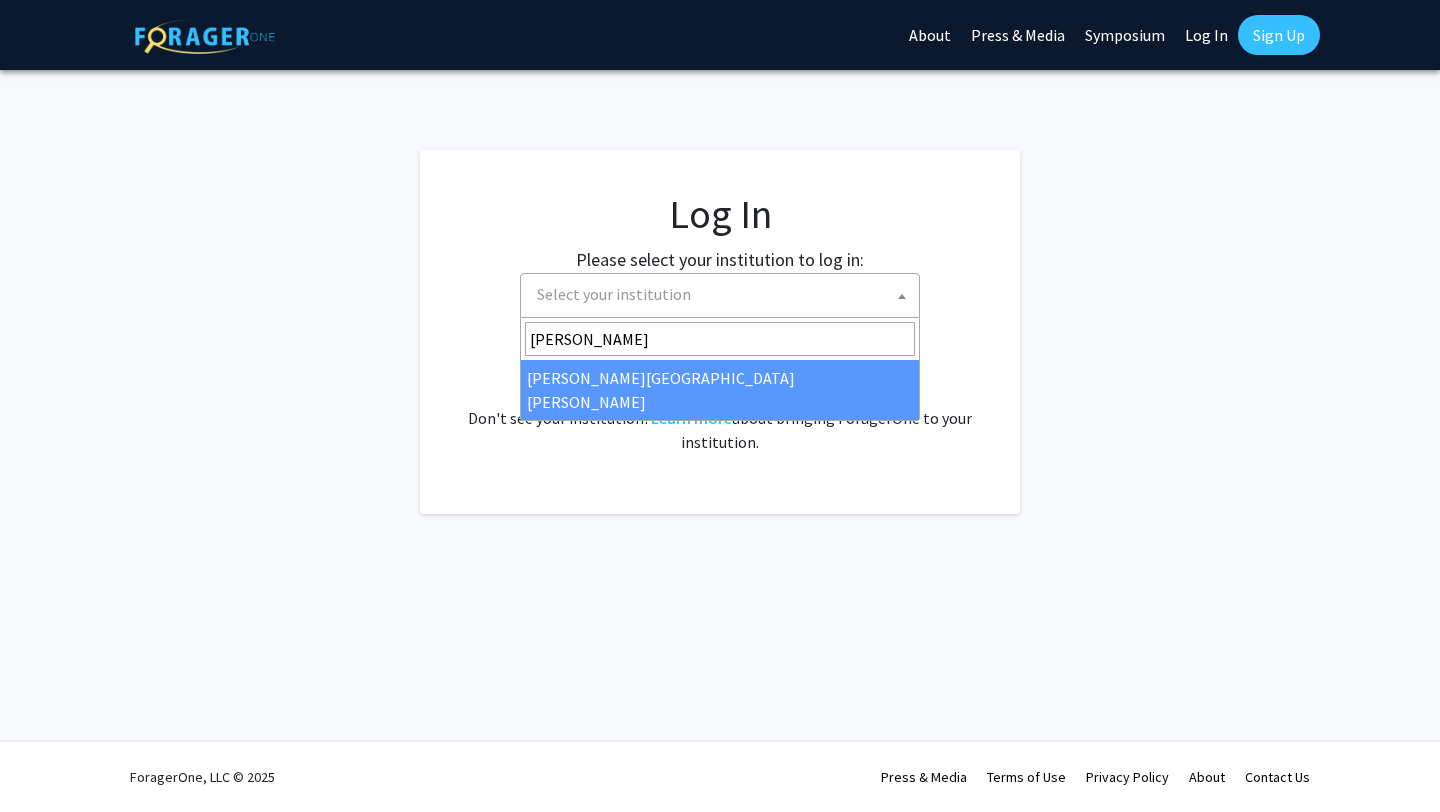 type on "johns" 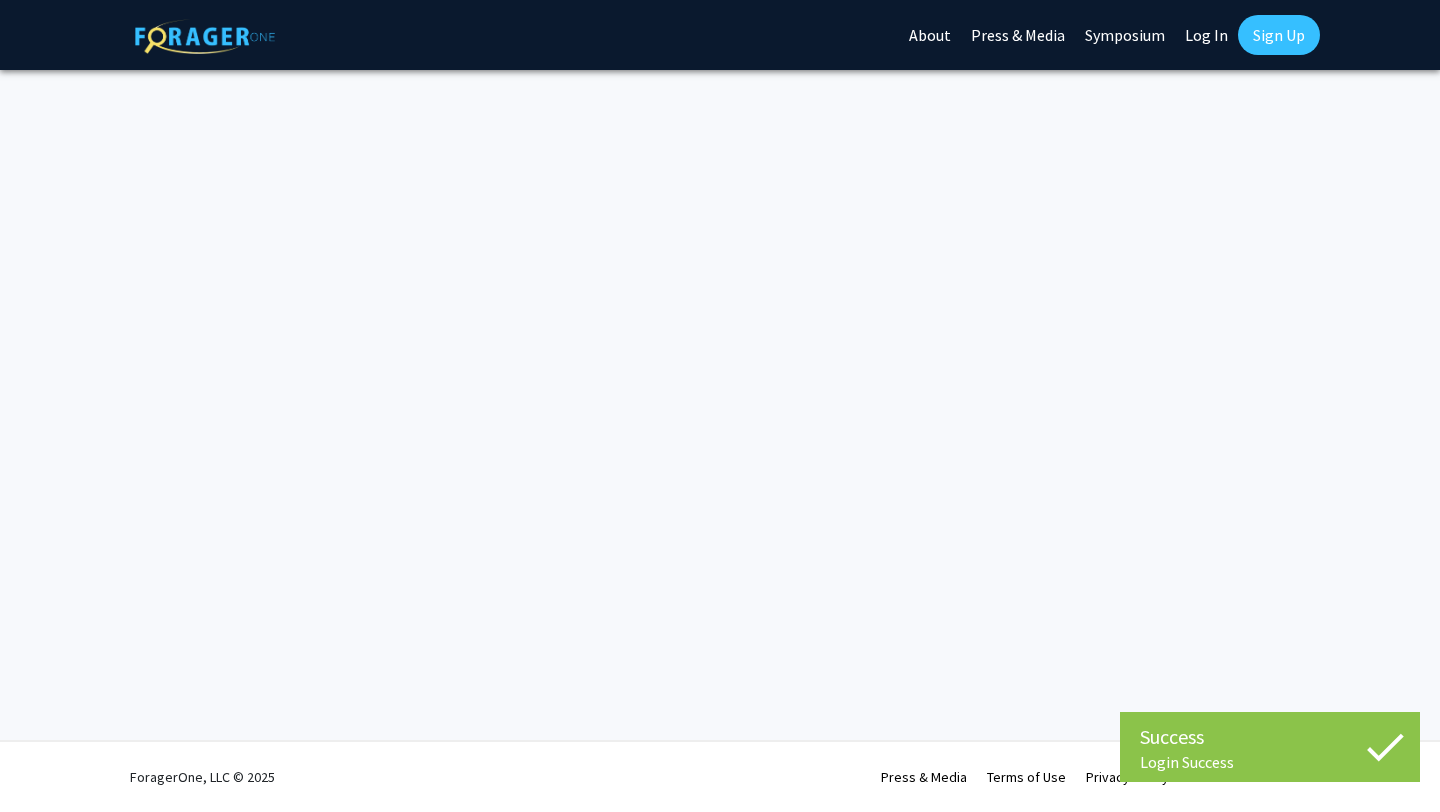 scroll, scrollTop: 0, scrollLeft: 0, axis: both 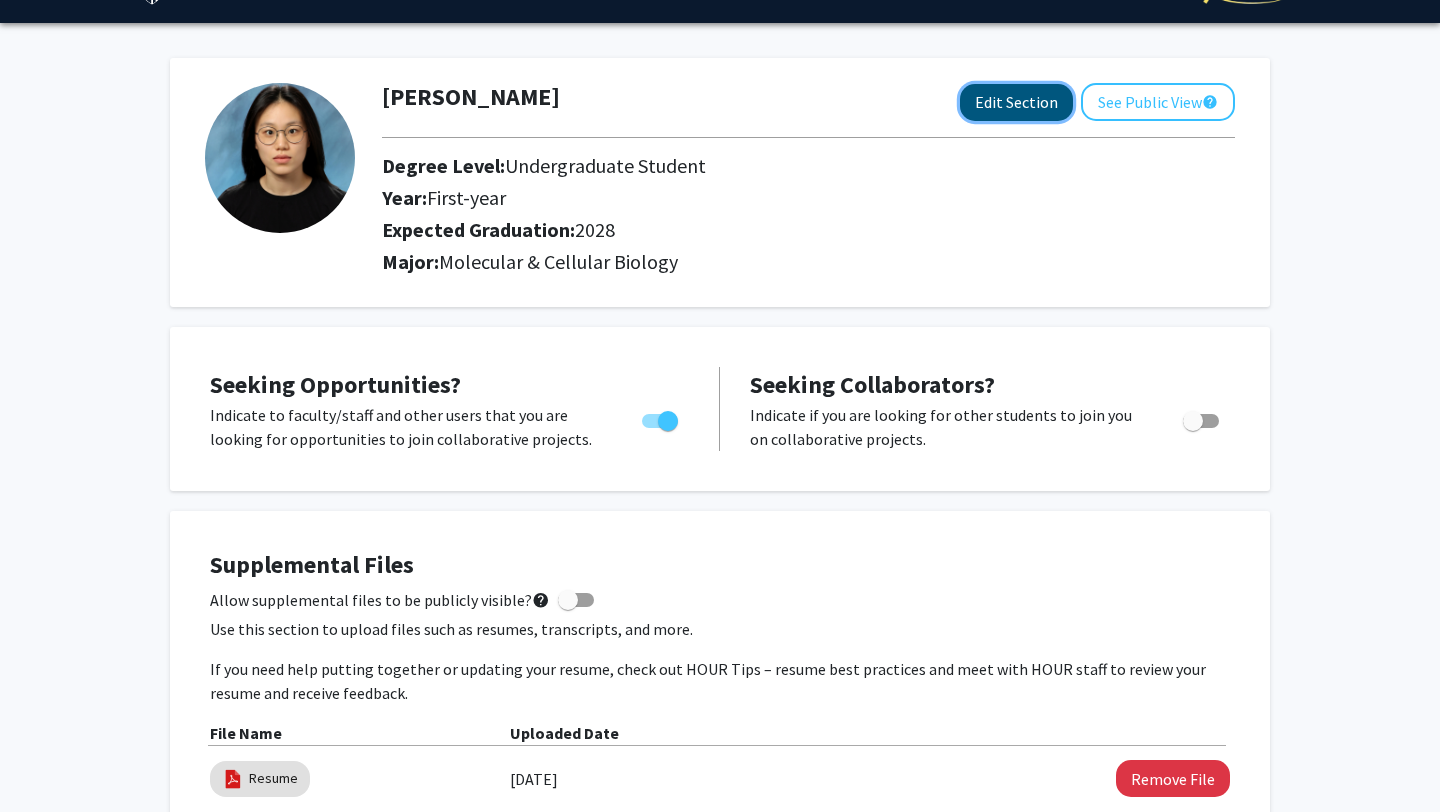 click on "Edit Section" 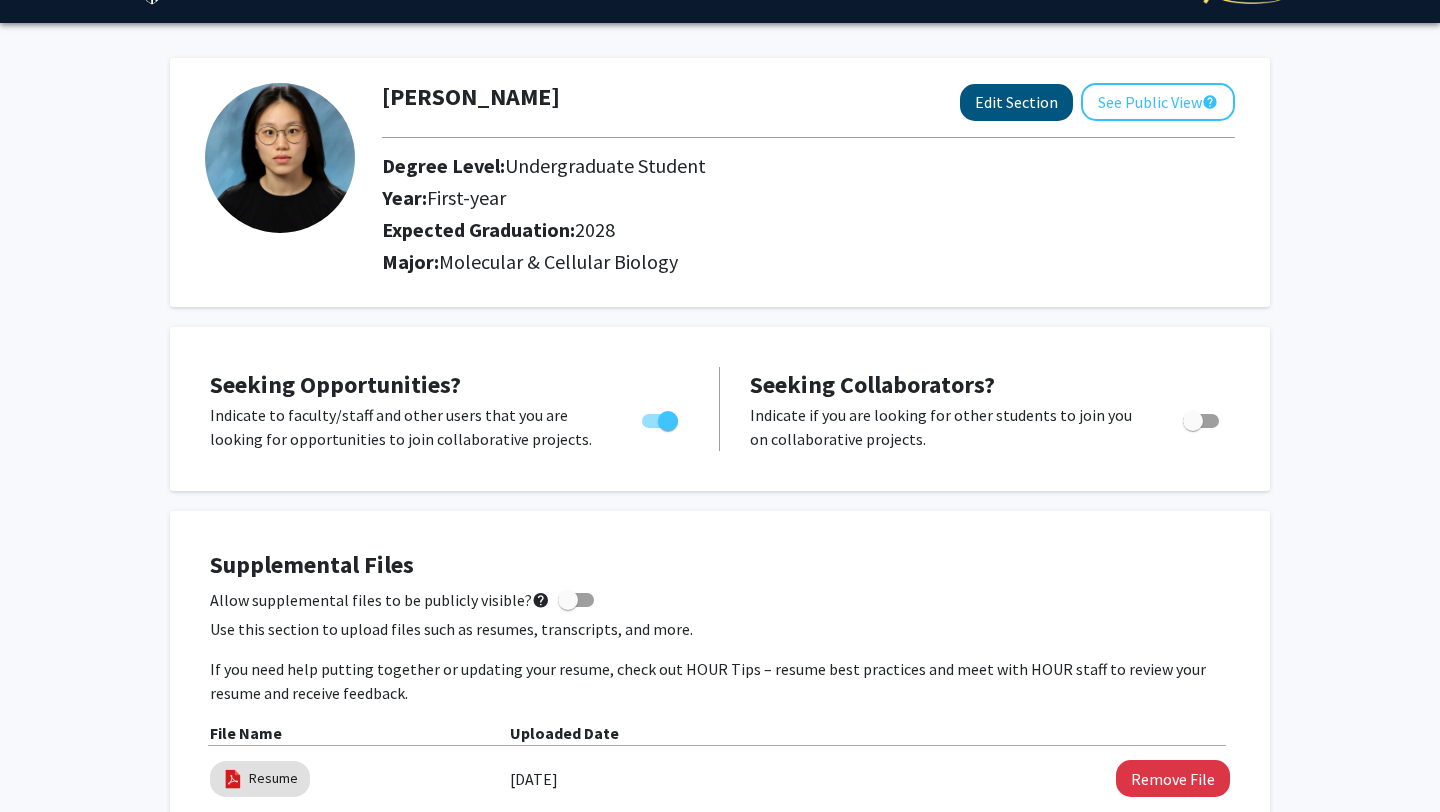 select on "first-year" 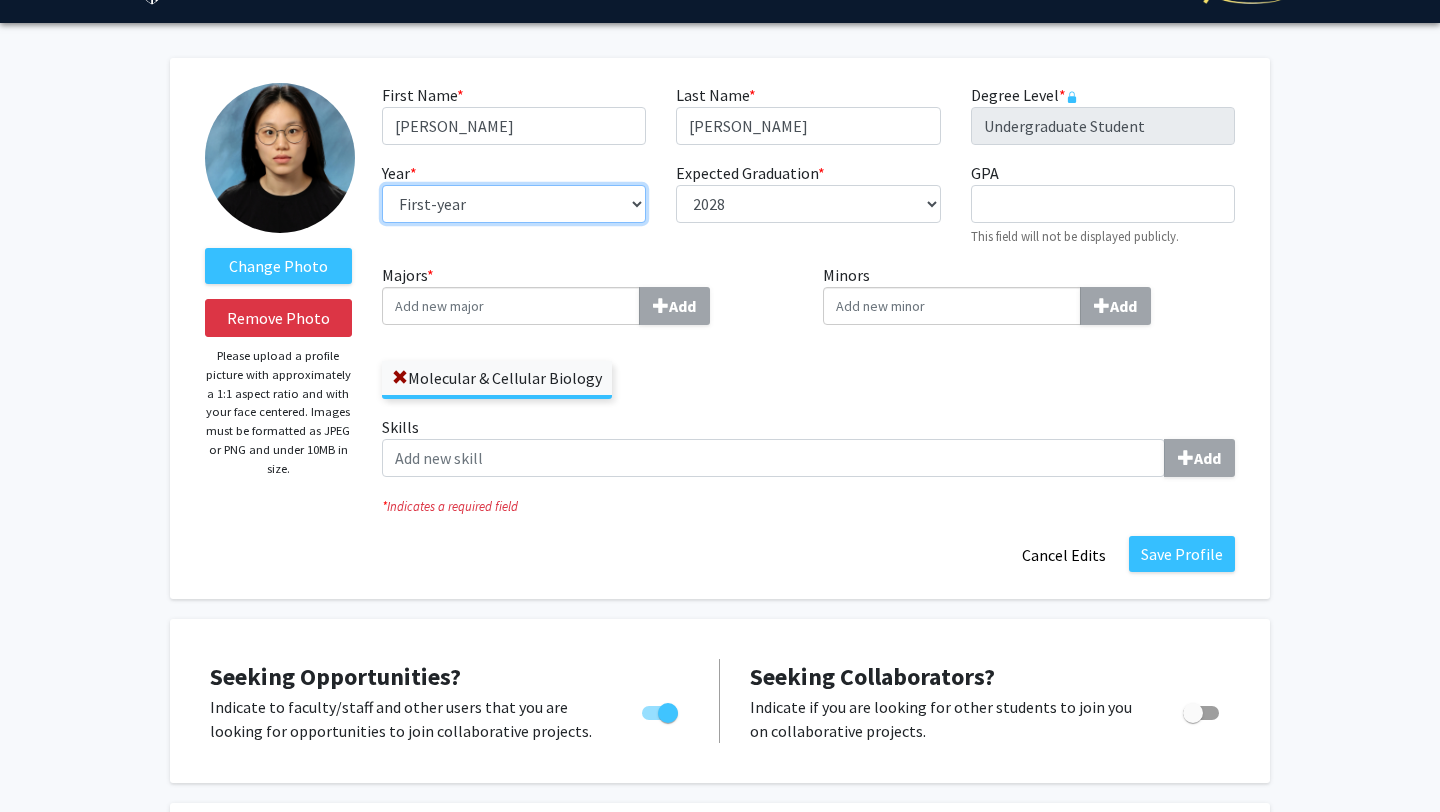 click on "---  First-year   Sophomore   Junior   Senior   Postbaccalaureate Certificate" at bounding box center (514, 204) 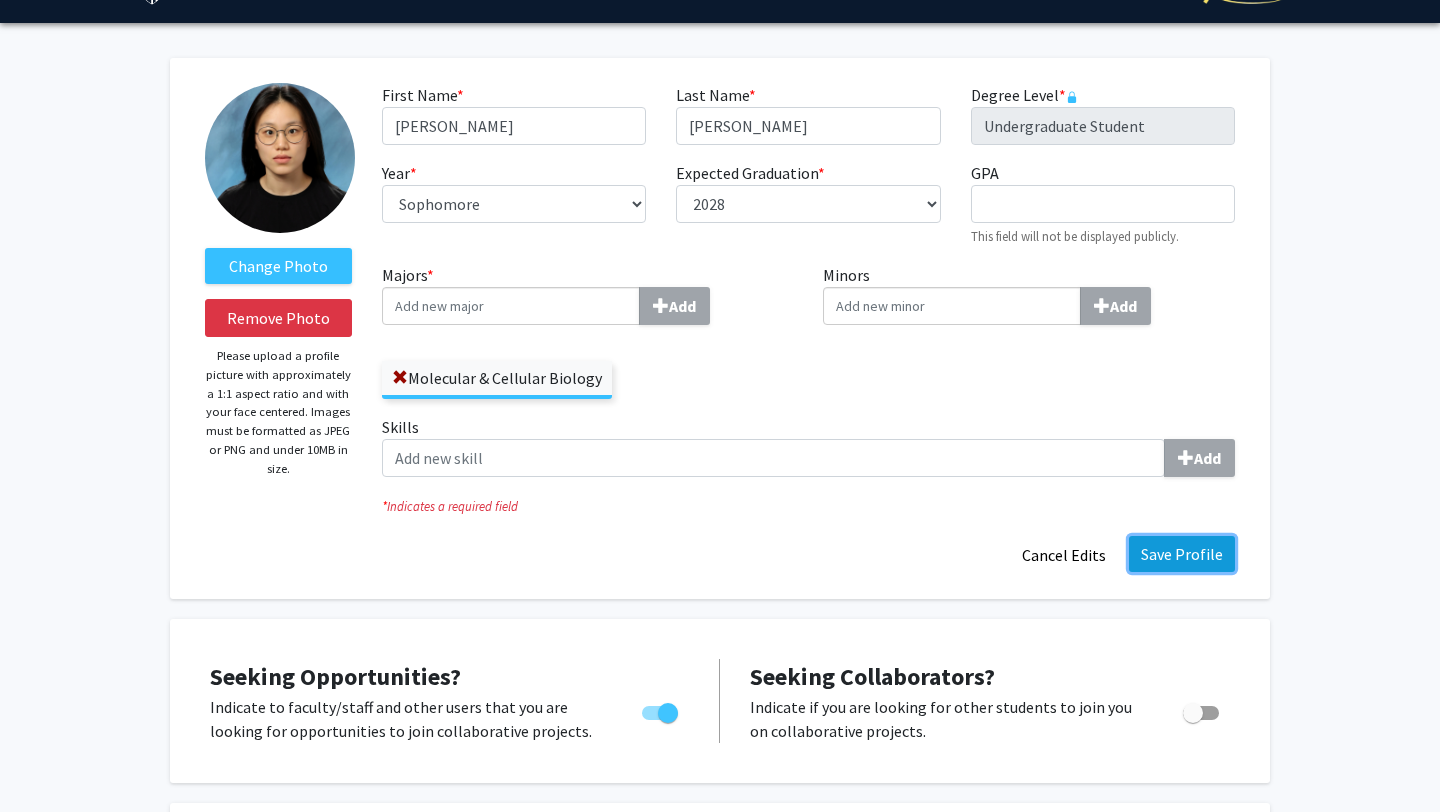 click on "Save Profile" 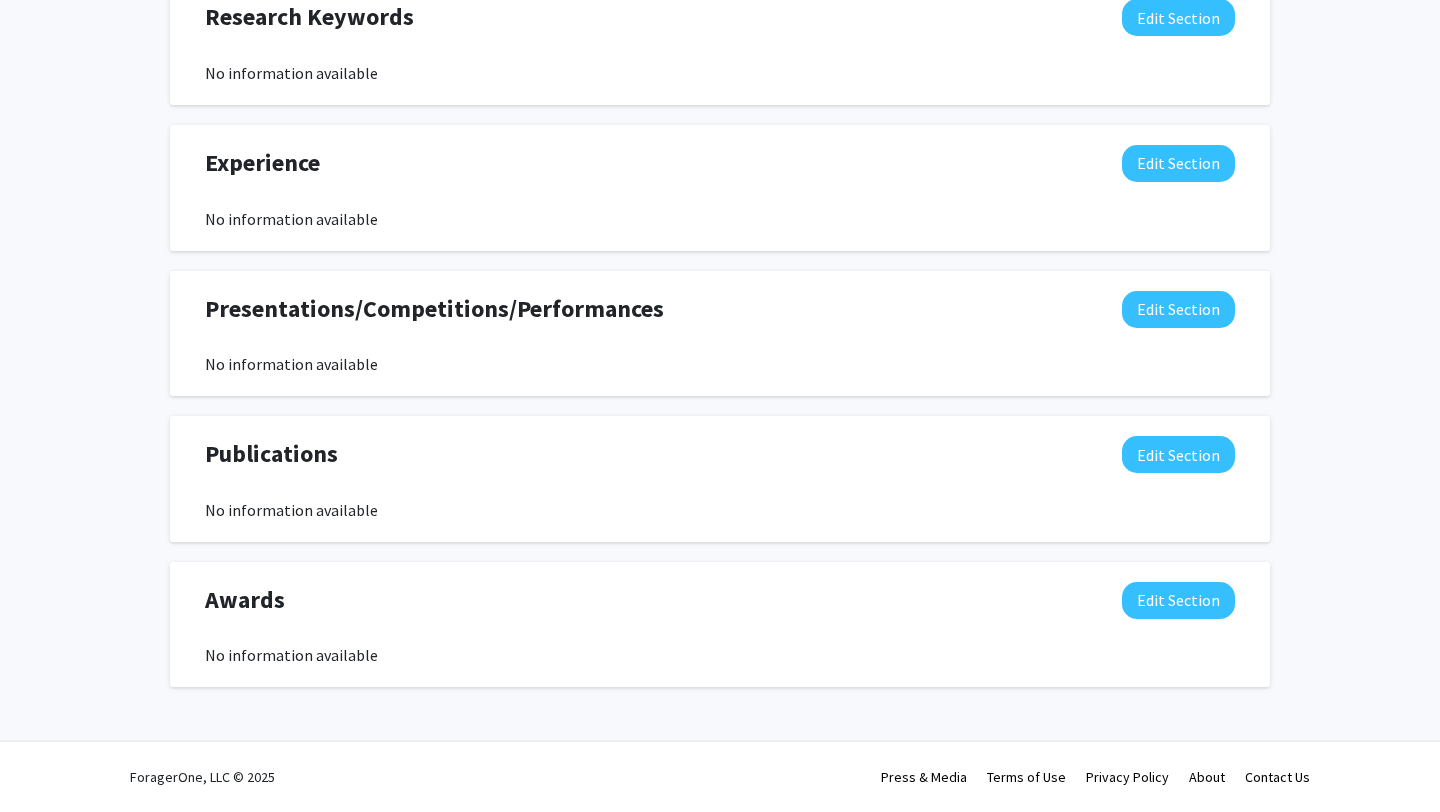 scroll, scrollTop: 0, scrollLeft: 0, axis: both 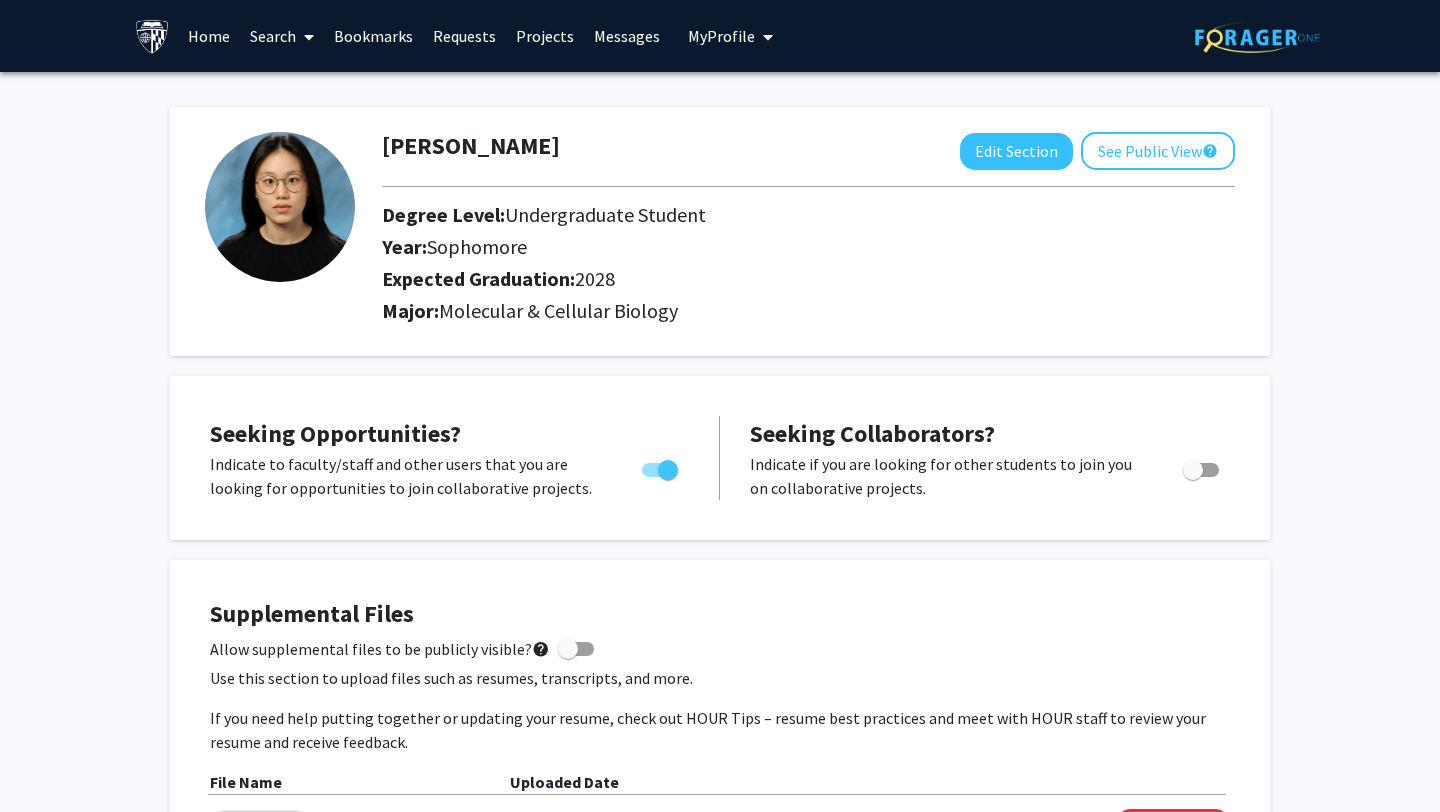 click 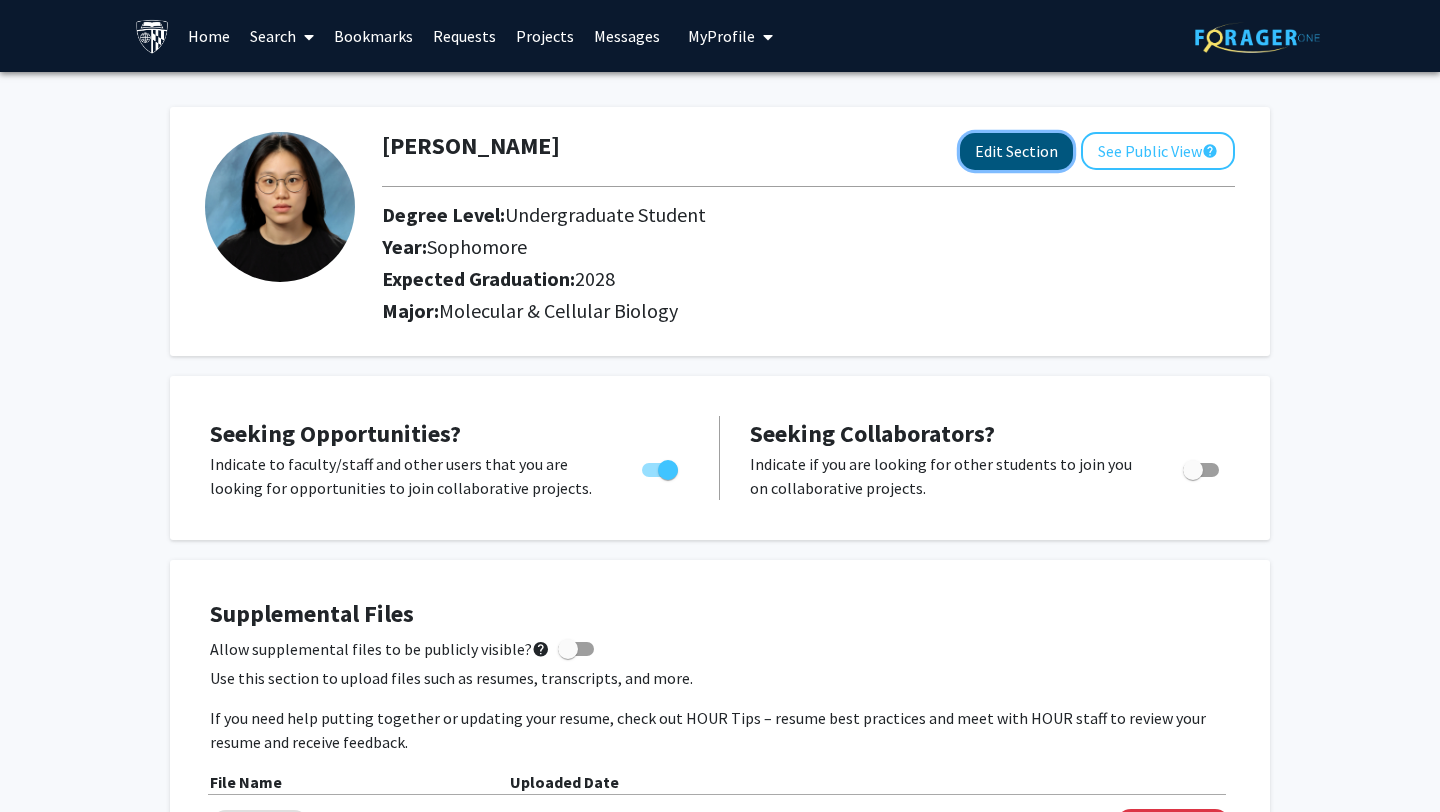 click on "Edit Section" 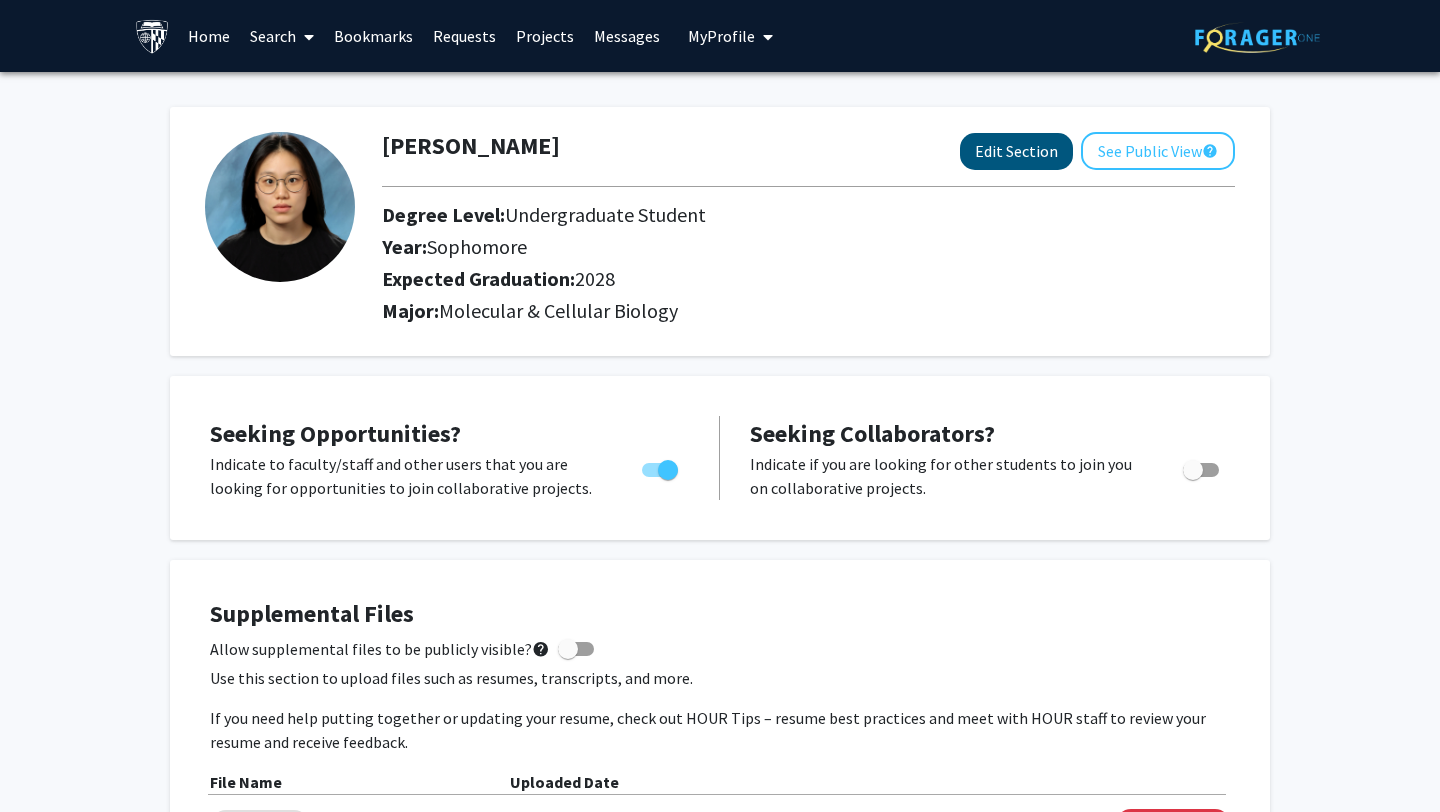select on "sophomore" 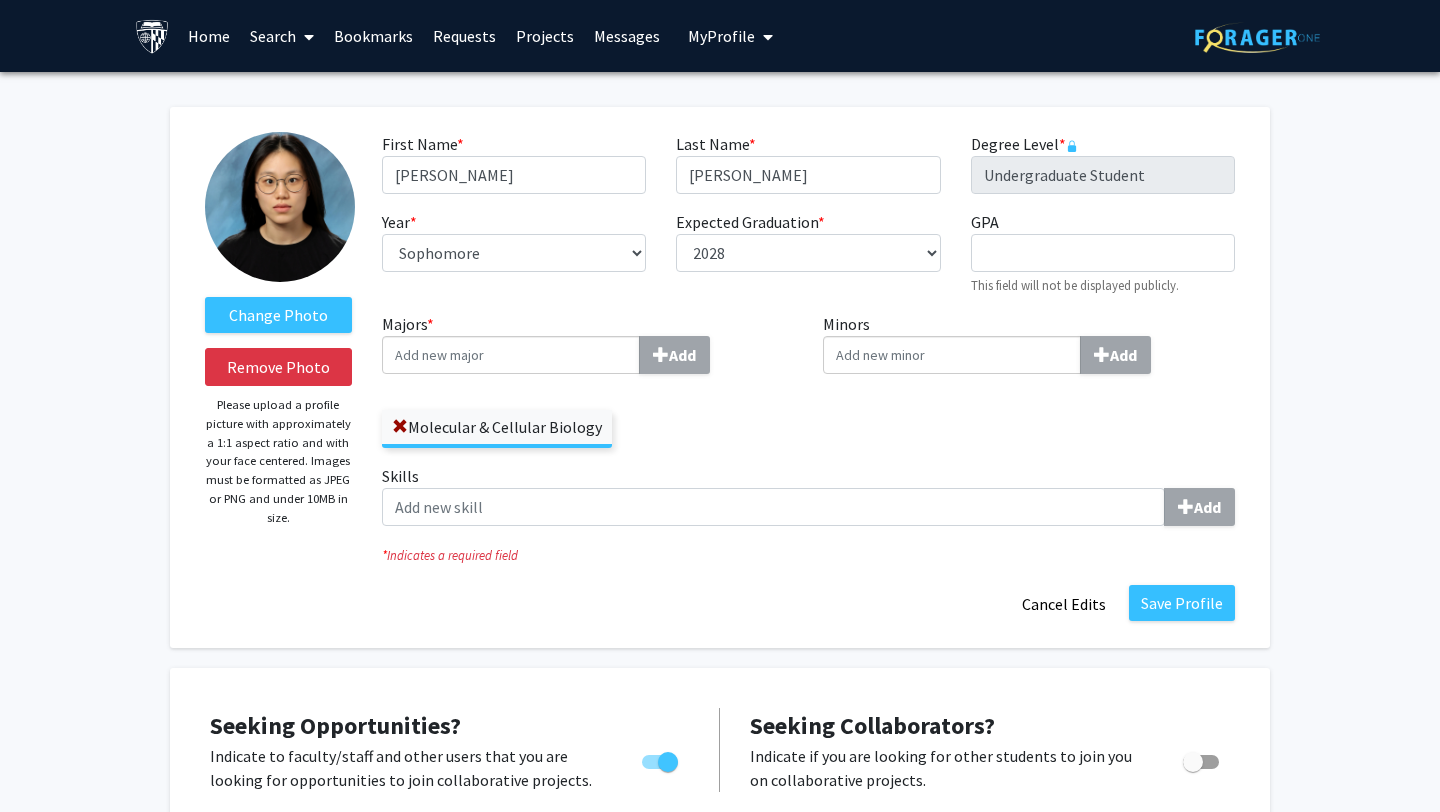 click 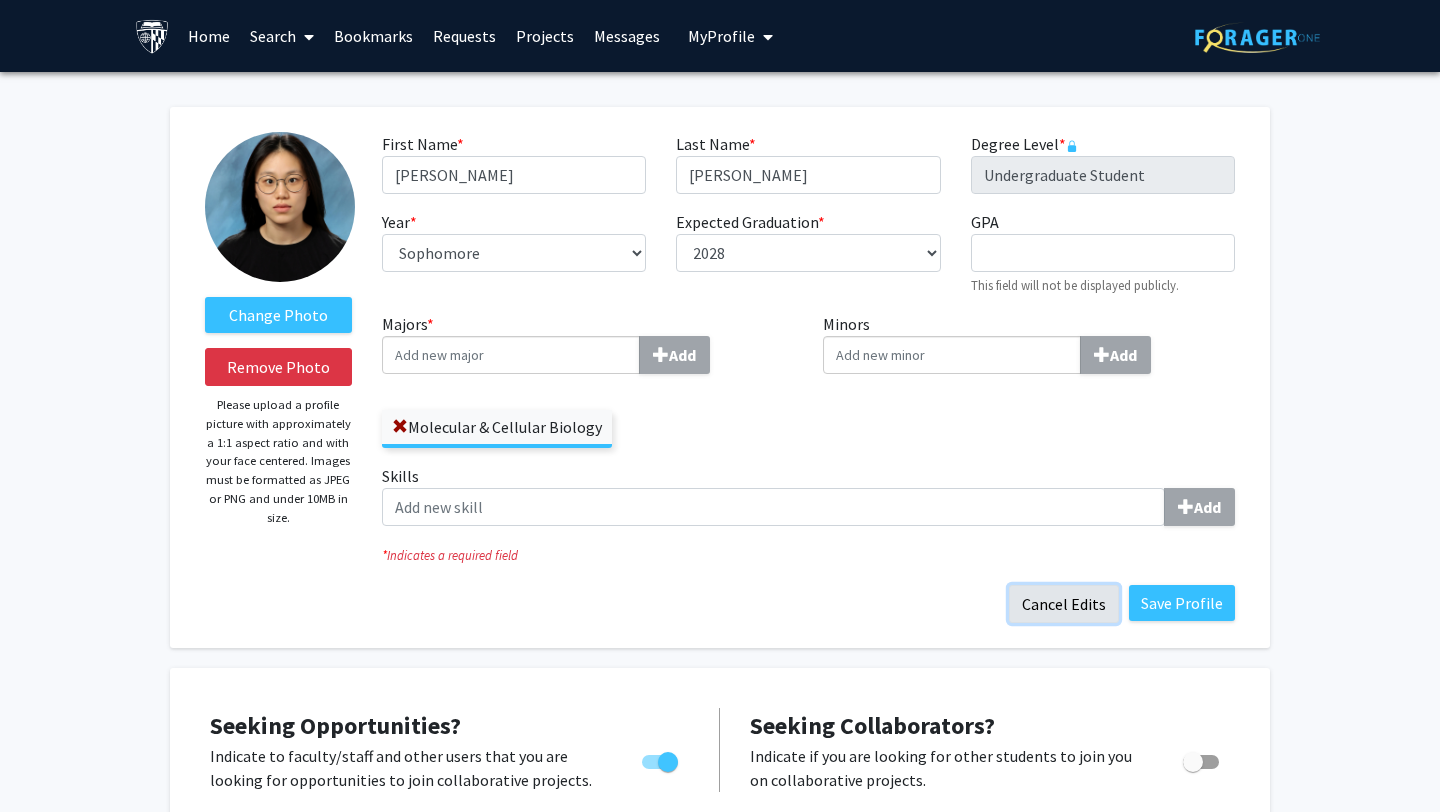 click on "Cancel Edits" 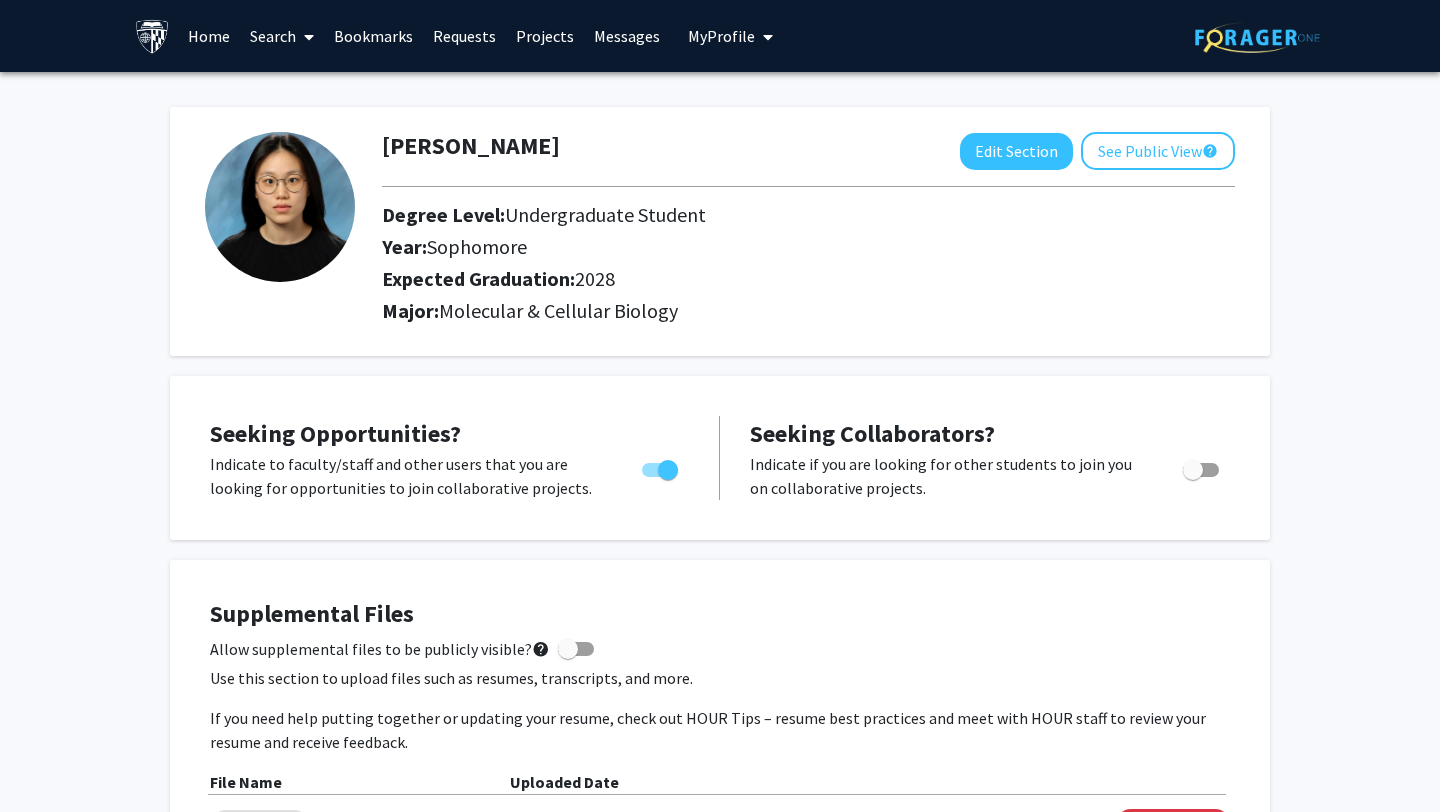 click on "Home" at bounding box center [209, 36] 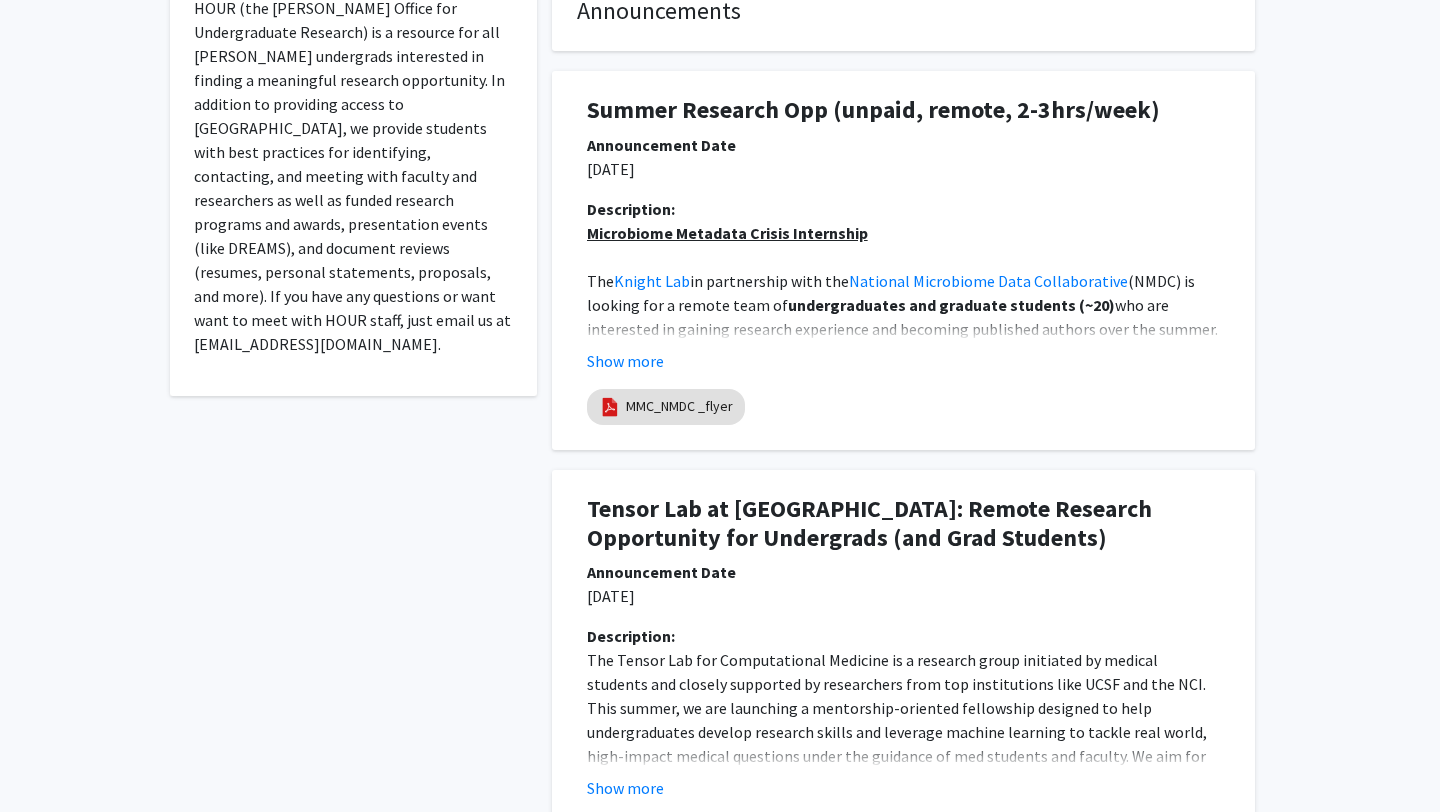 scroll, scrollTop: 425, scrollLeft: 0, axis: vertical 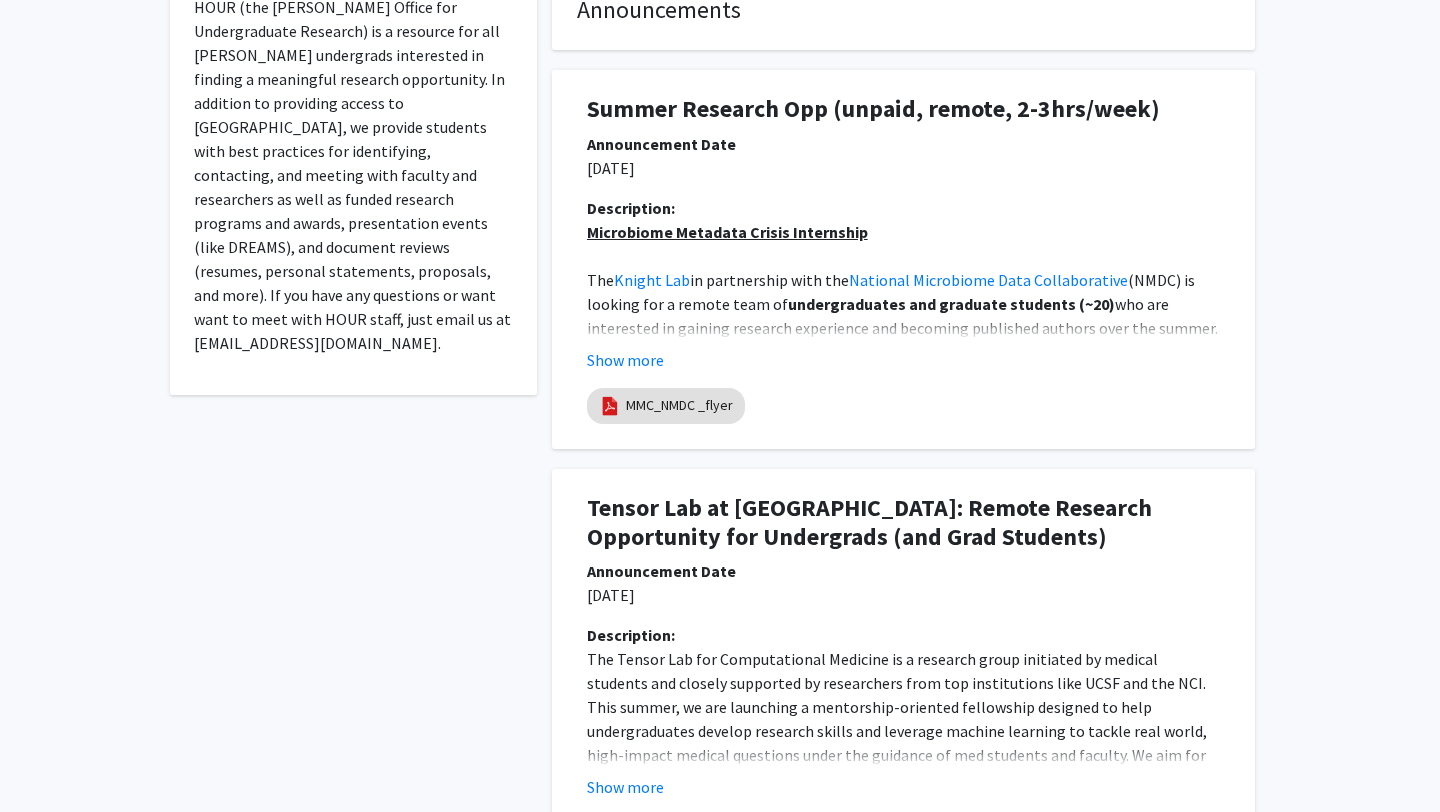 click on "who are interested in gaining research experience and becoming published authors over the summer. Our lab at the" 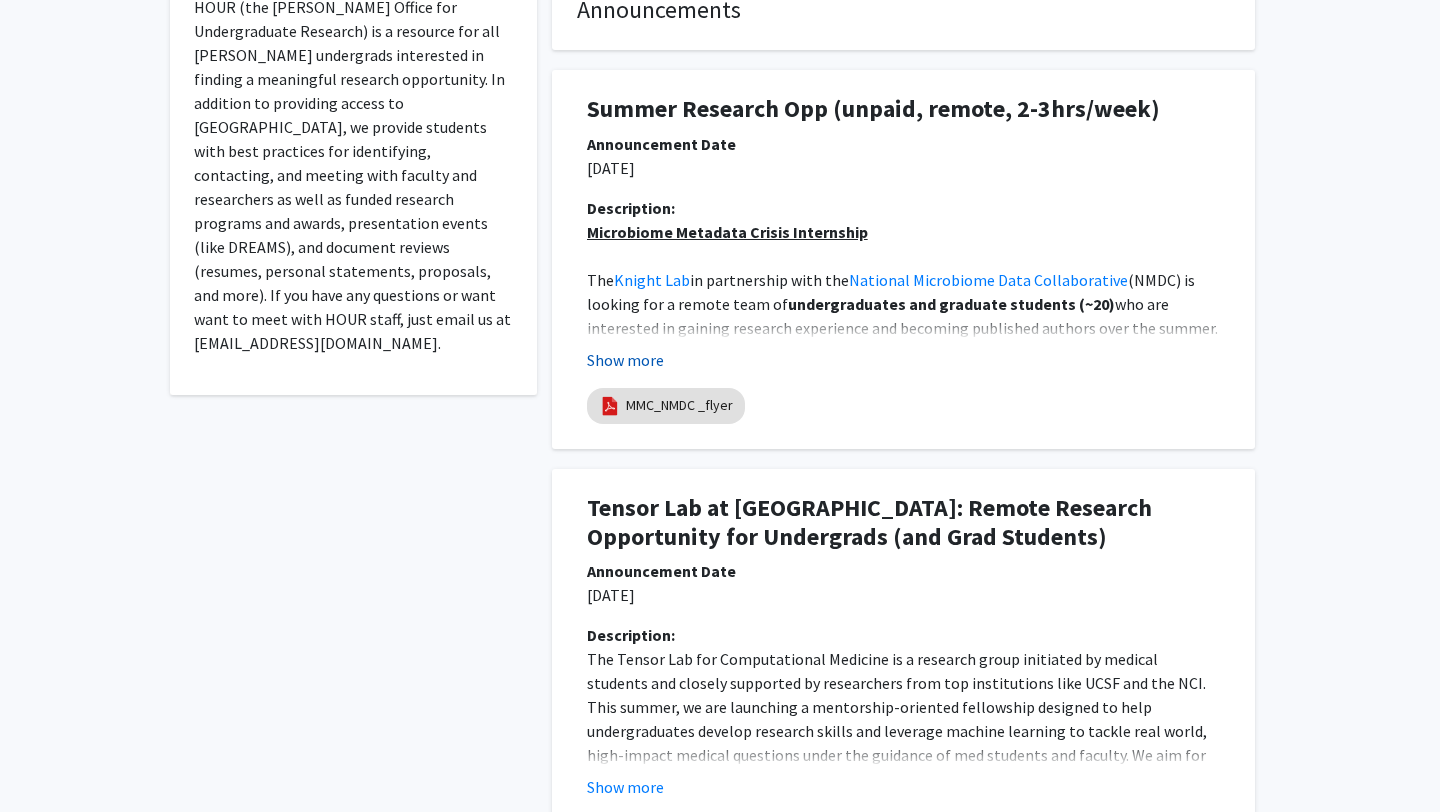 click on "Show more" 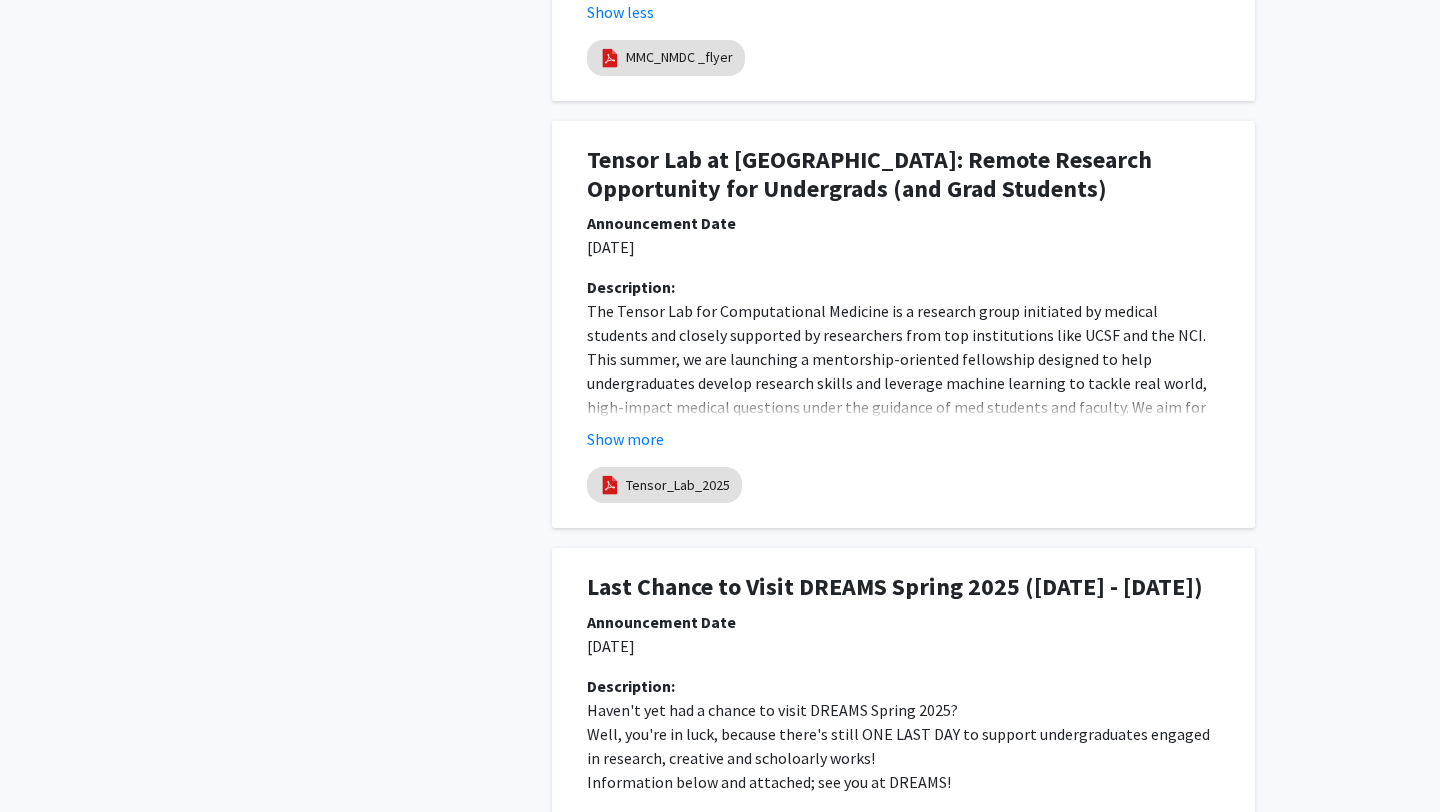 scroll, scrollTop: 1639, scrollLeft: 0, axis: vertical 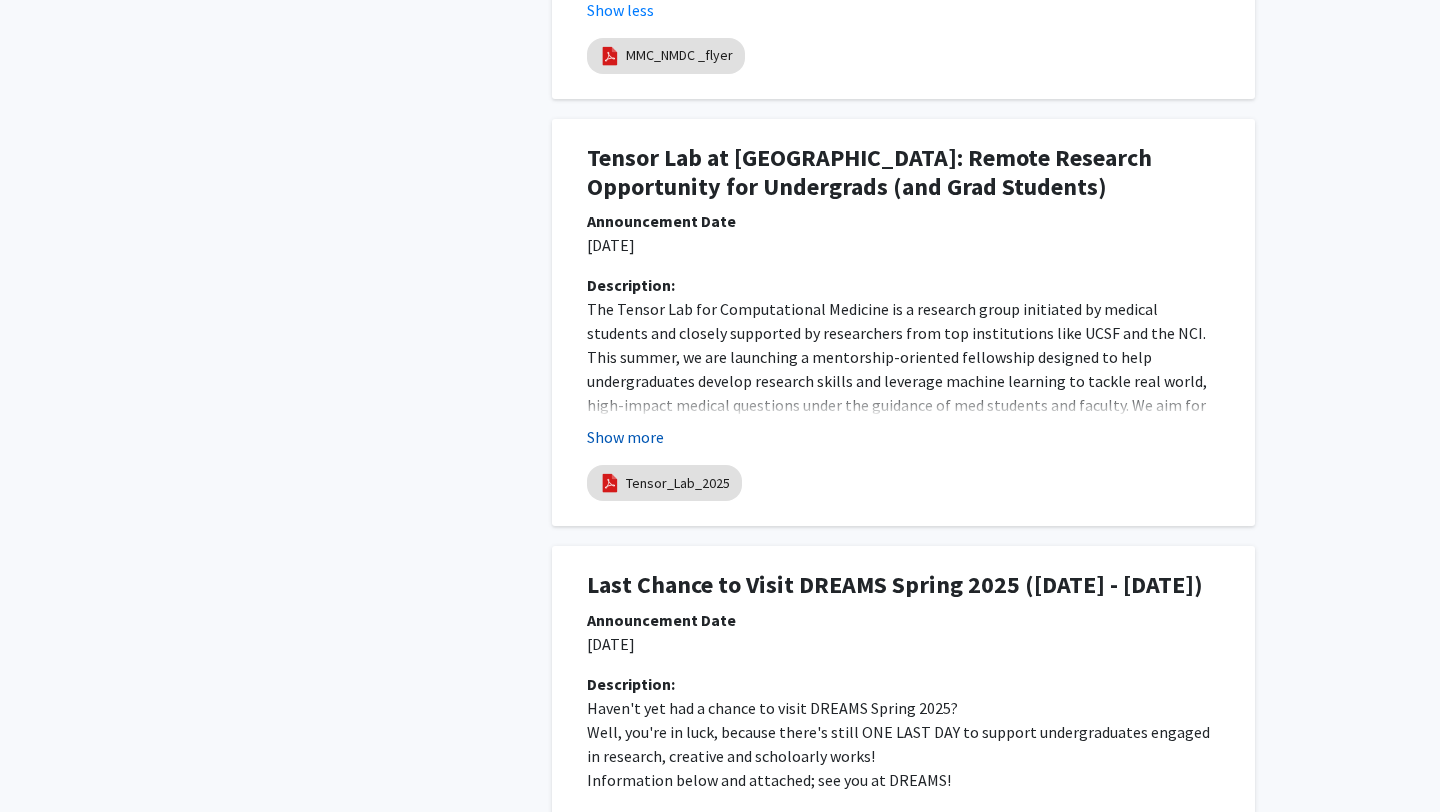 click on "Show more" 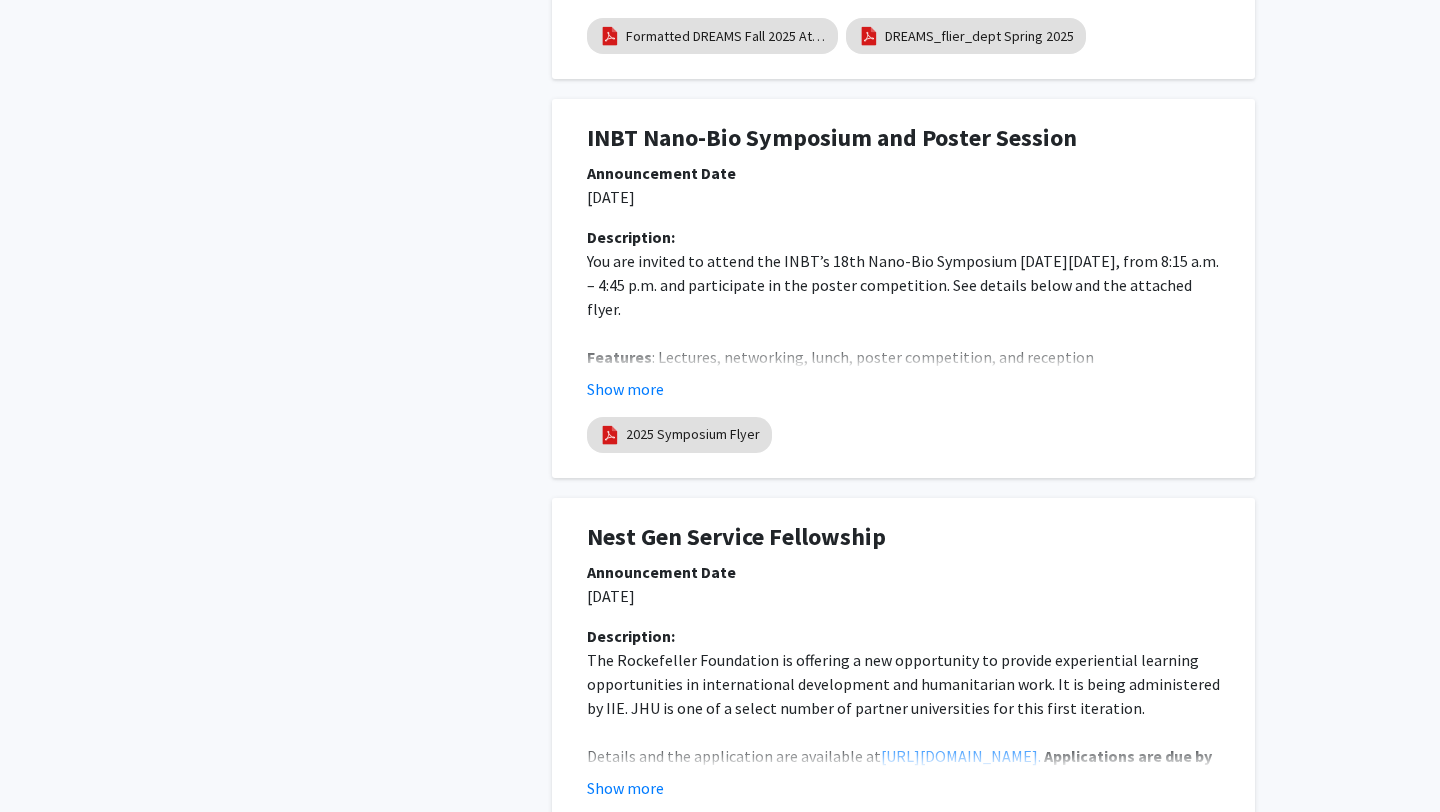 scroll, scrollTop: 3515, scrollLeft: 0, axis: vertical 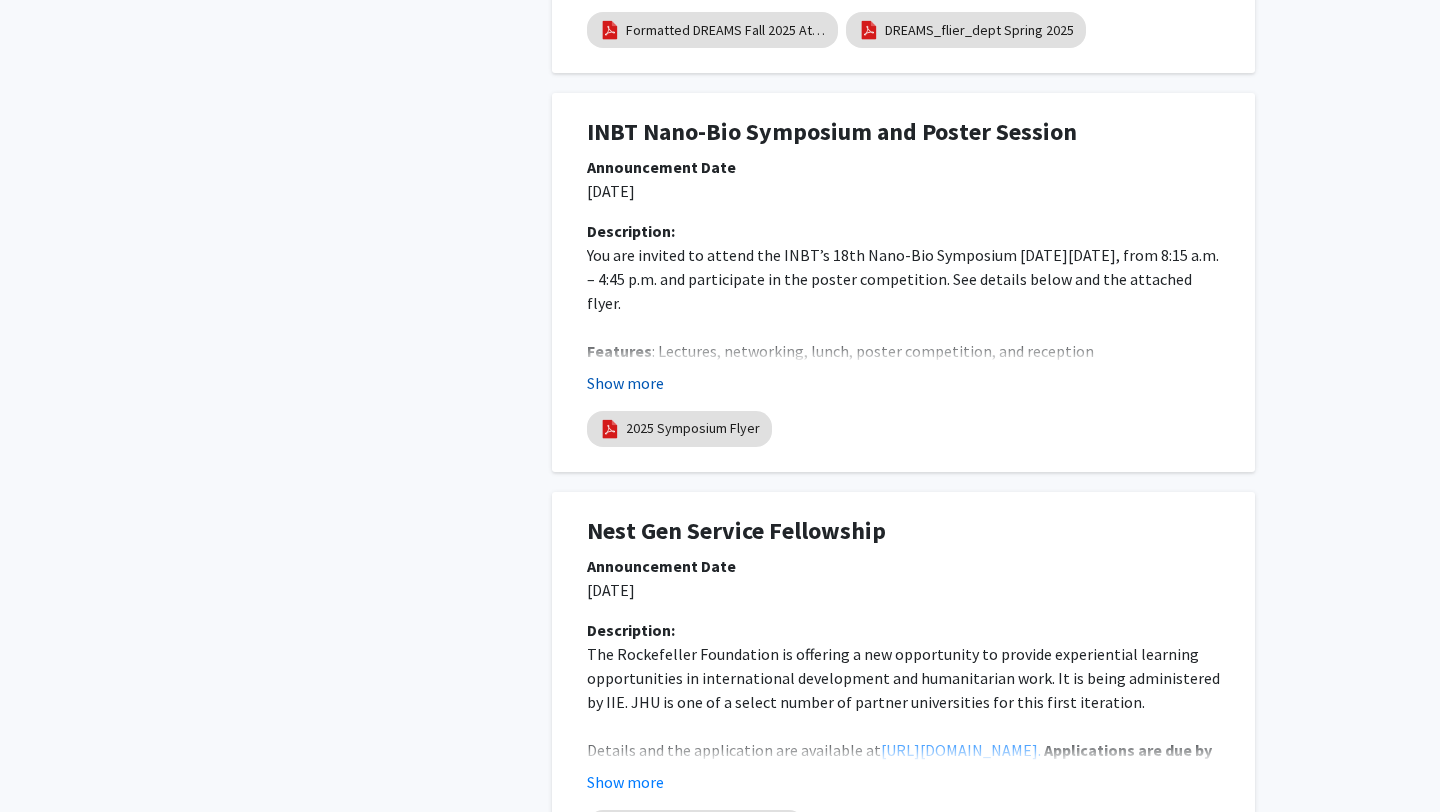 click on "Show more" 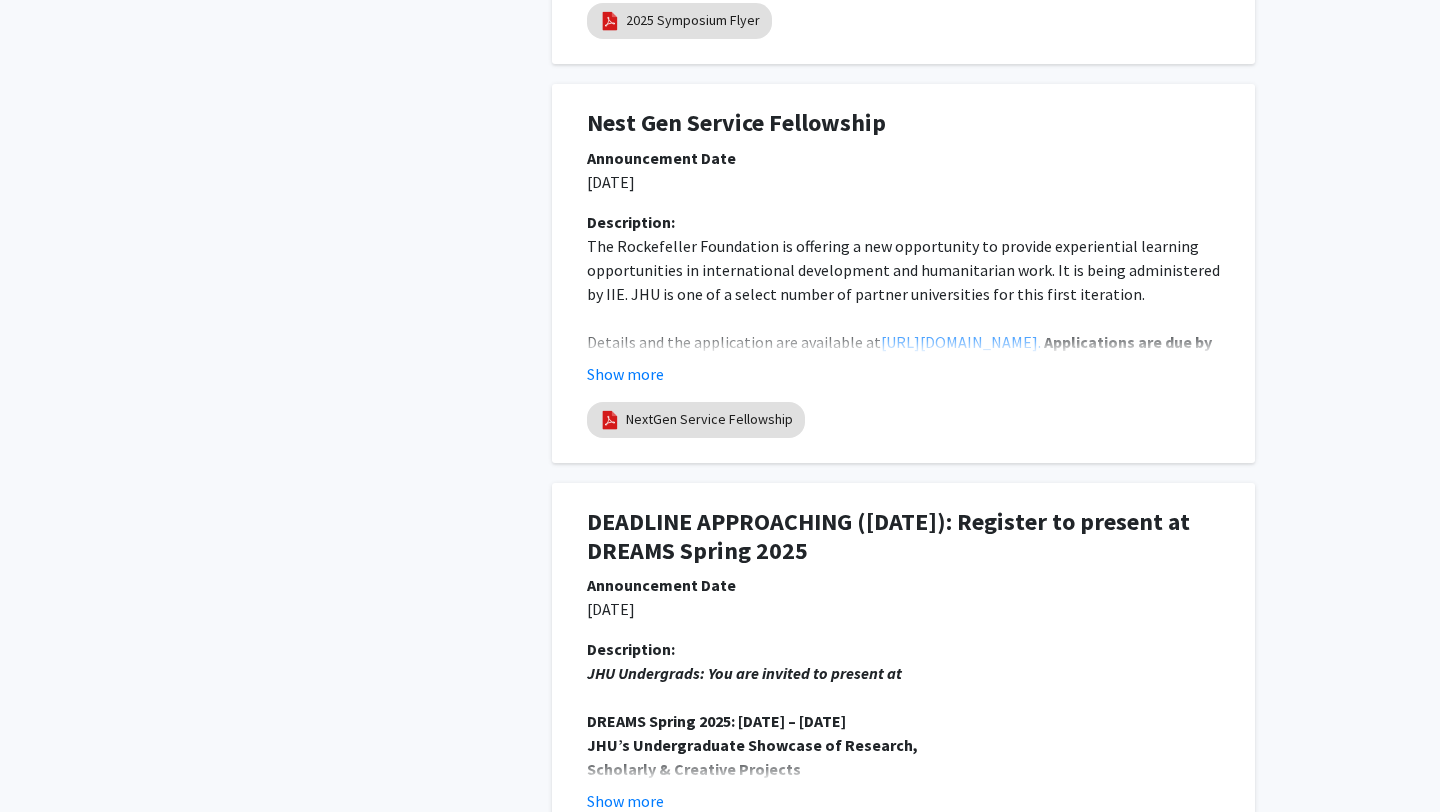 scroll, scrollTop: 4467, scrollLeft: 0, axis: vertical 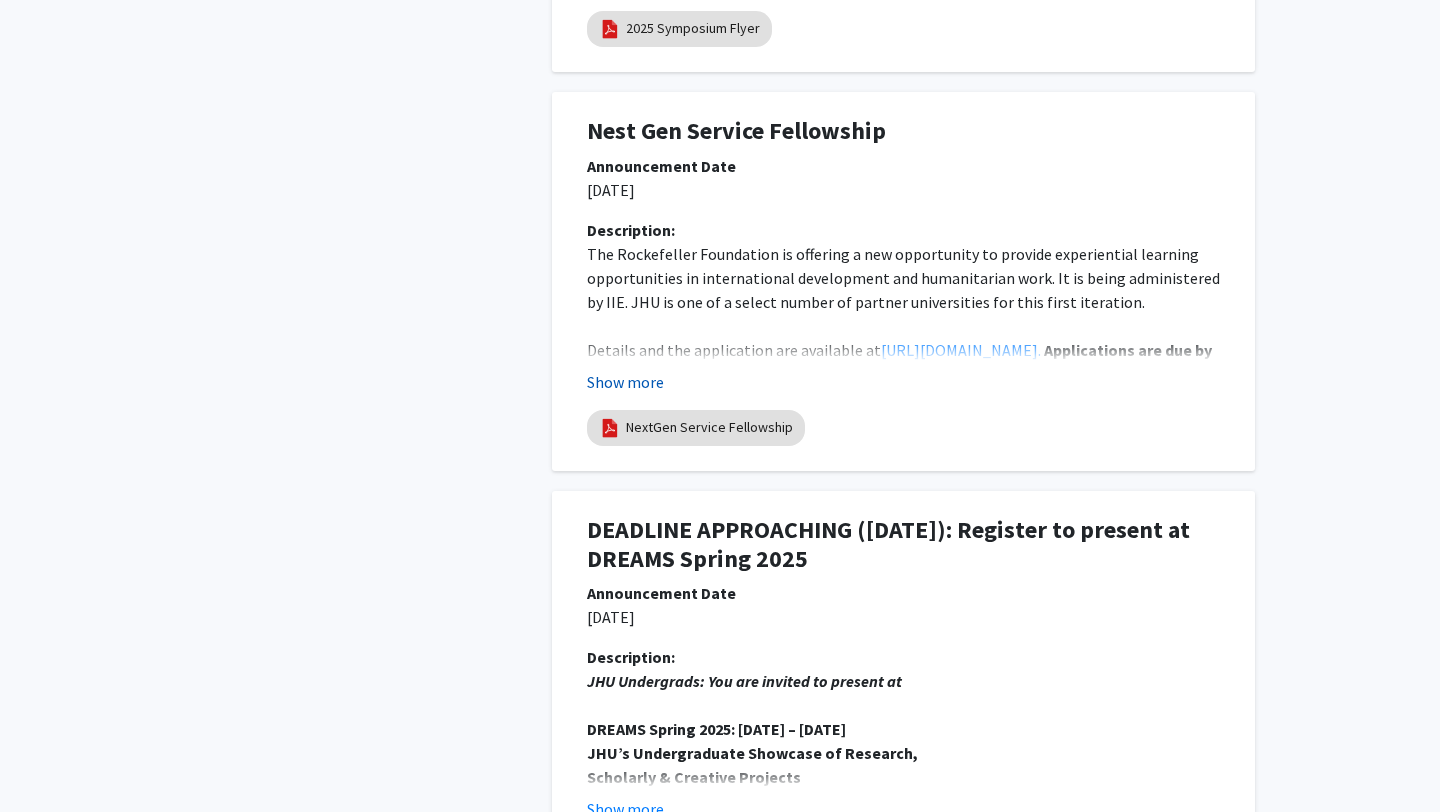 click on "Show more" 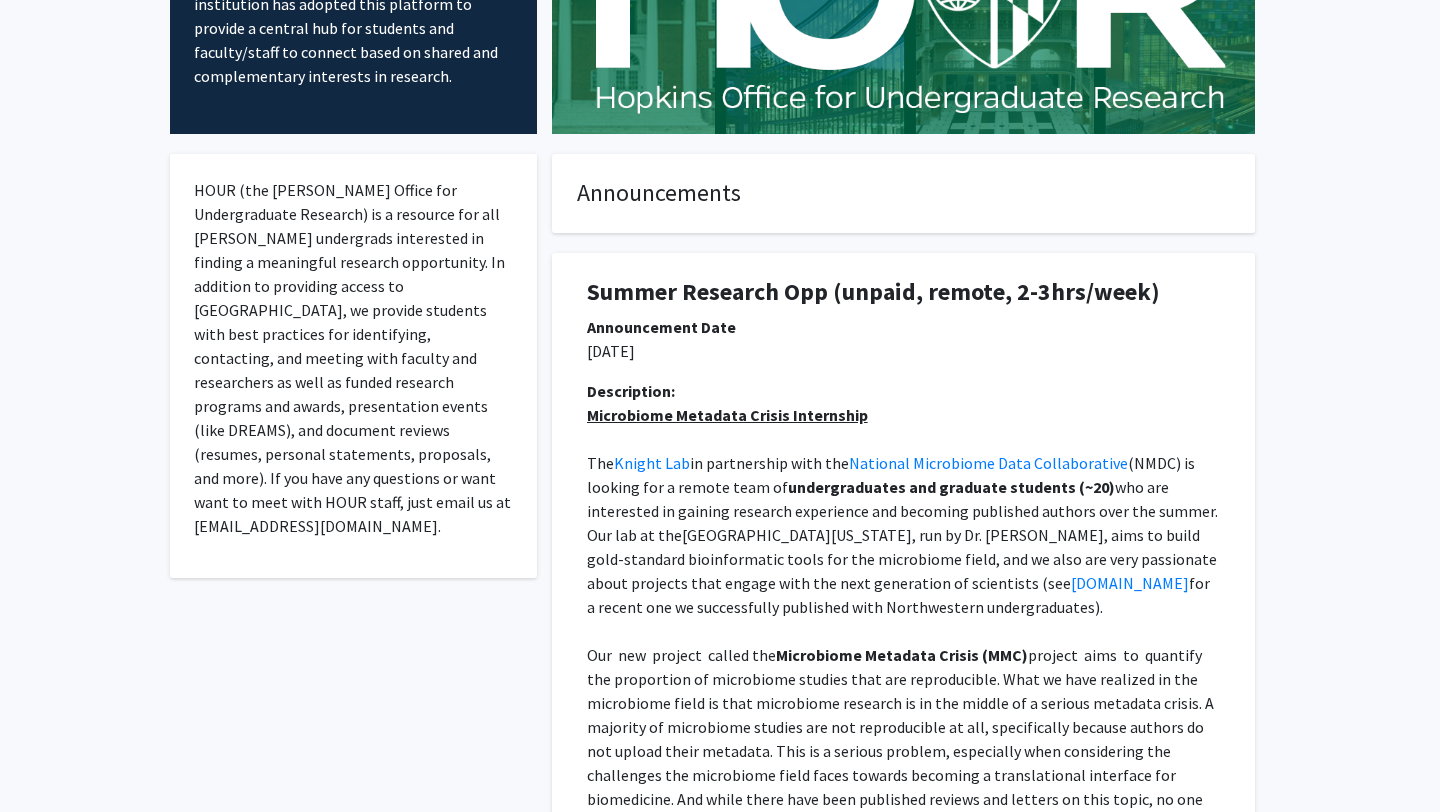 scroll, scrollTop: 0, scrollLeft: 0, axis: both 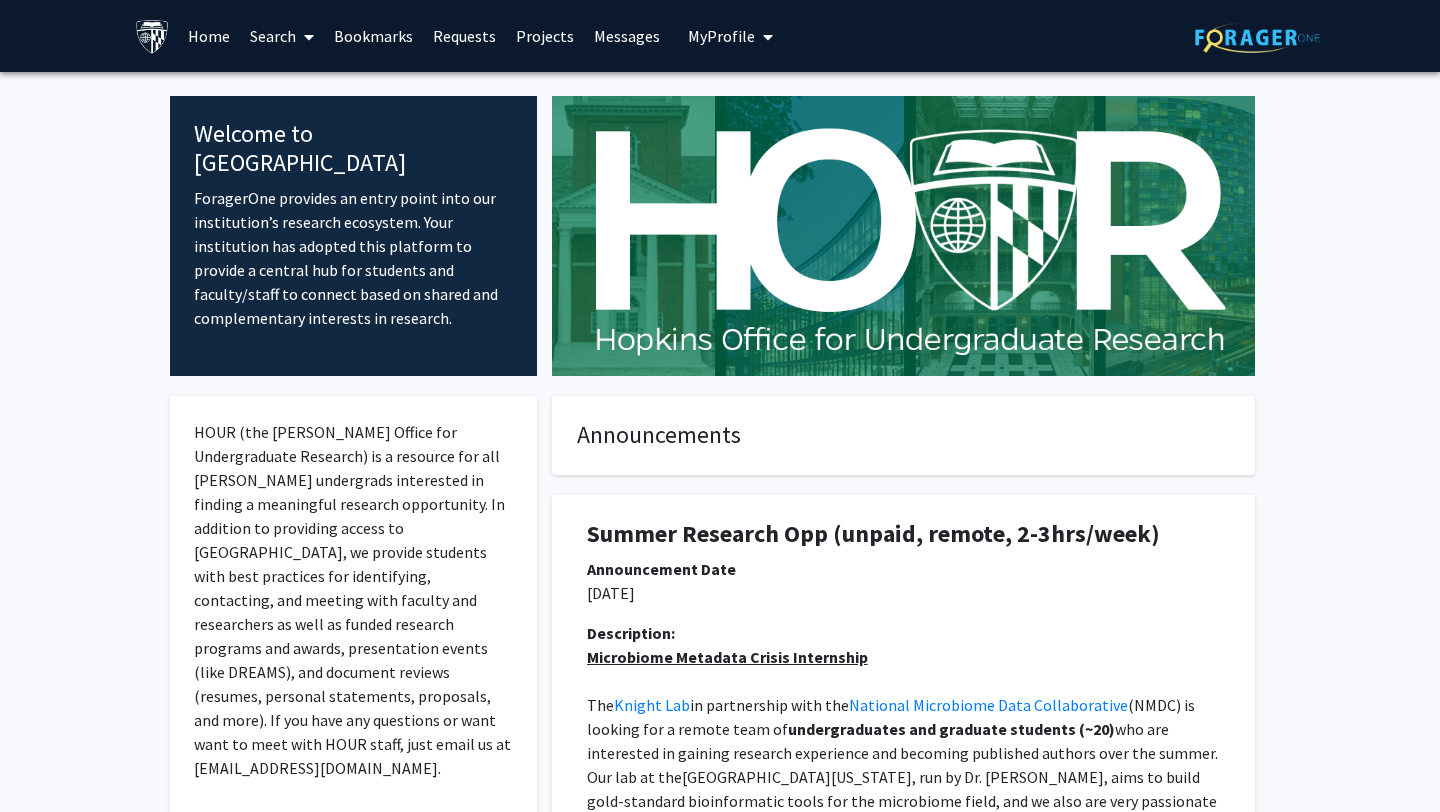 click on "Search" at bounding box center (282, 36) 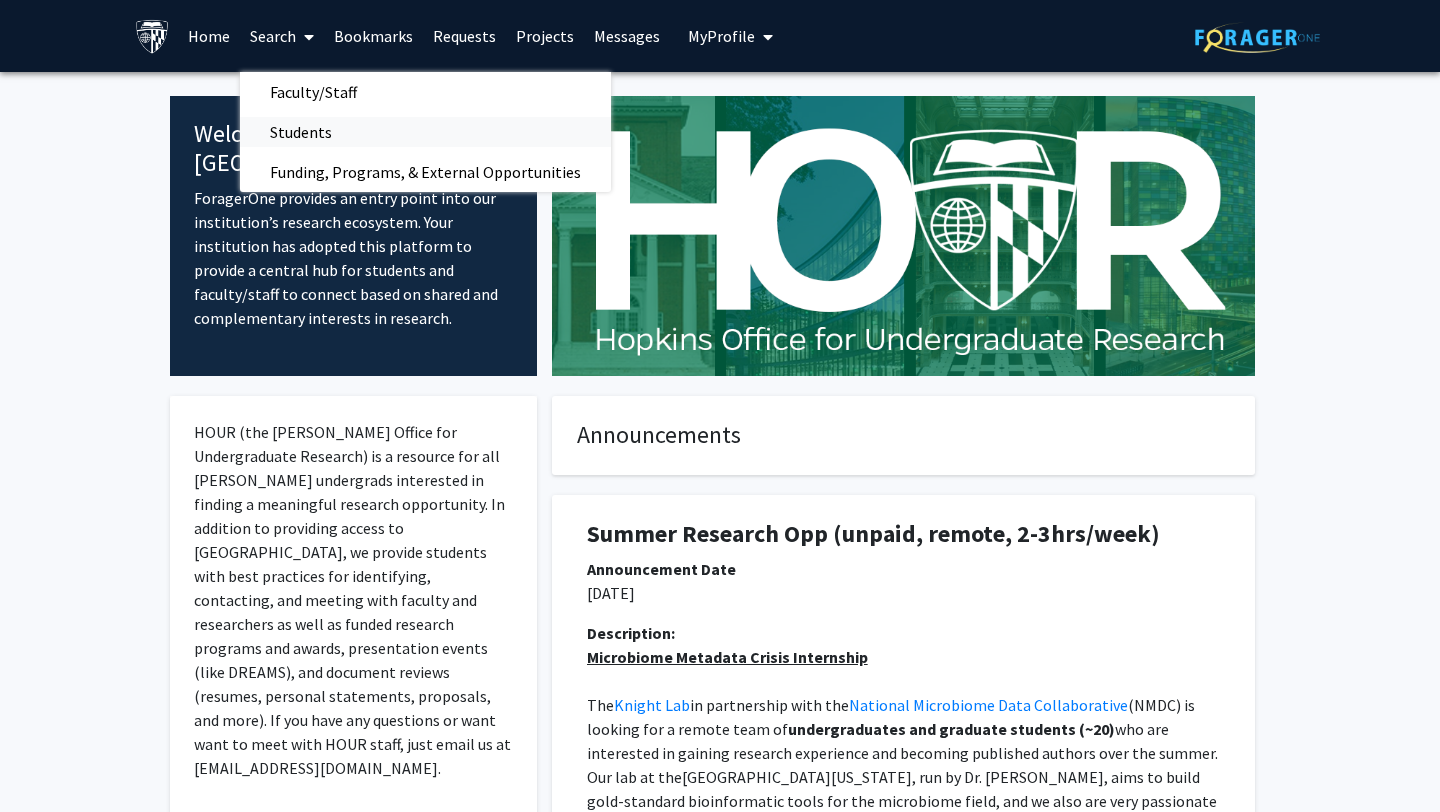 click on "Students" at bounding box center (301, 132) 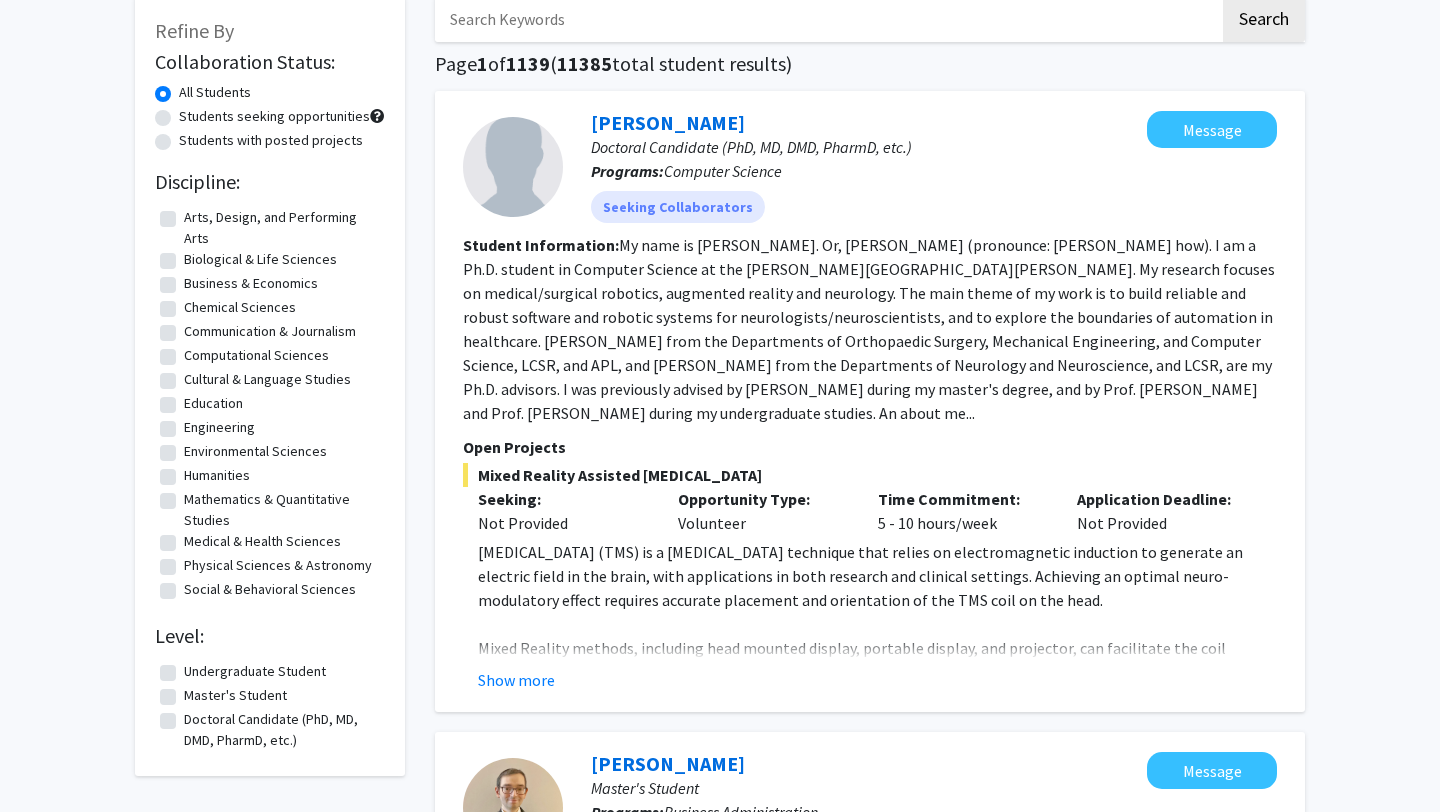 scroll, scrollTop: 141, scrollLeft: 0, axis: vertical 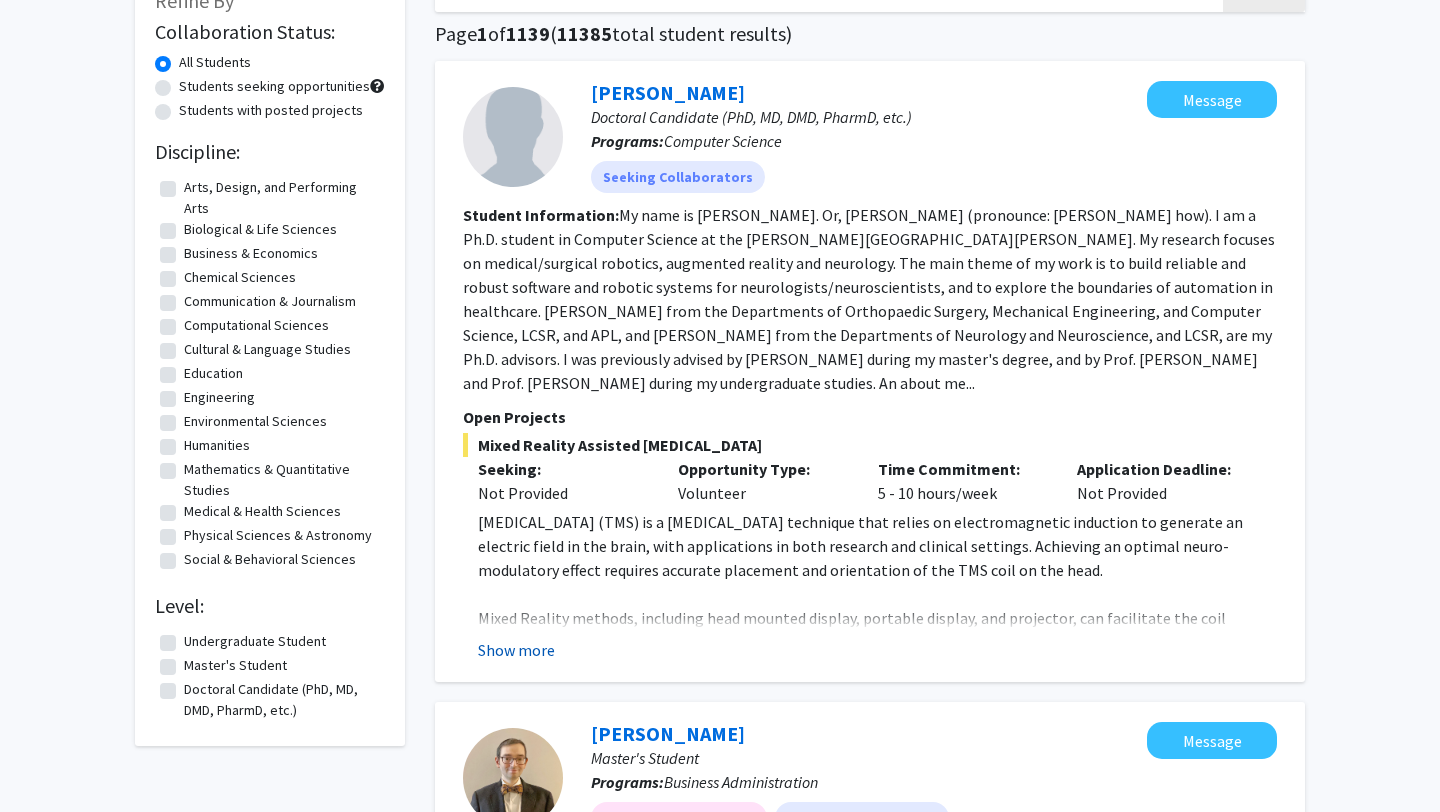 click on "Show more" 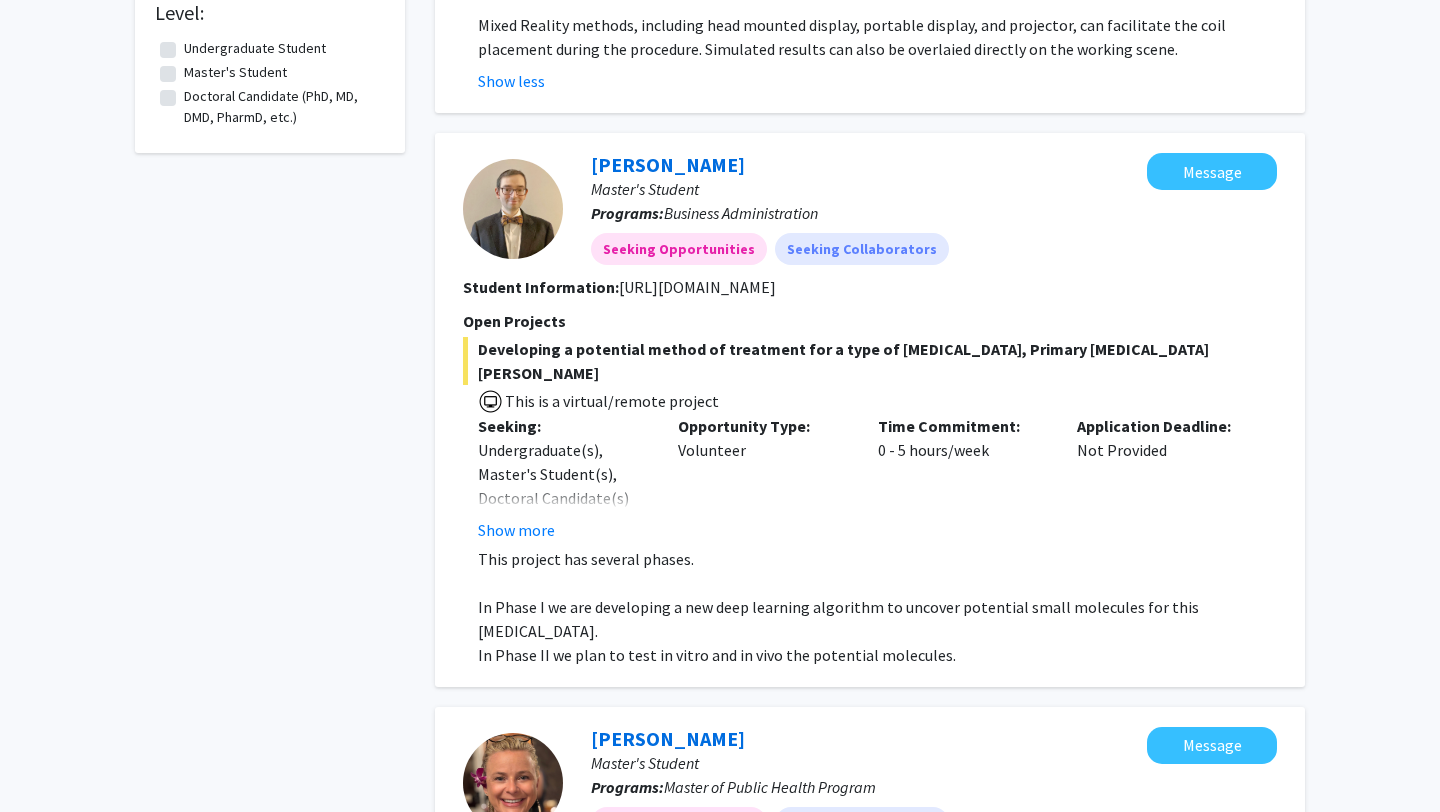 scroll, scrollTop: 731, scrollLeft: 0, axis: vertical 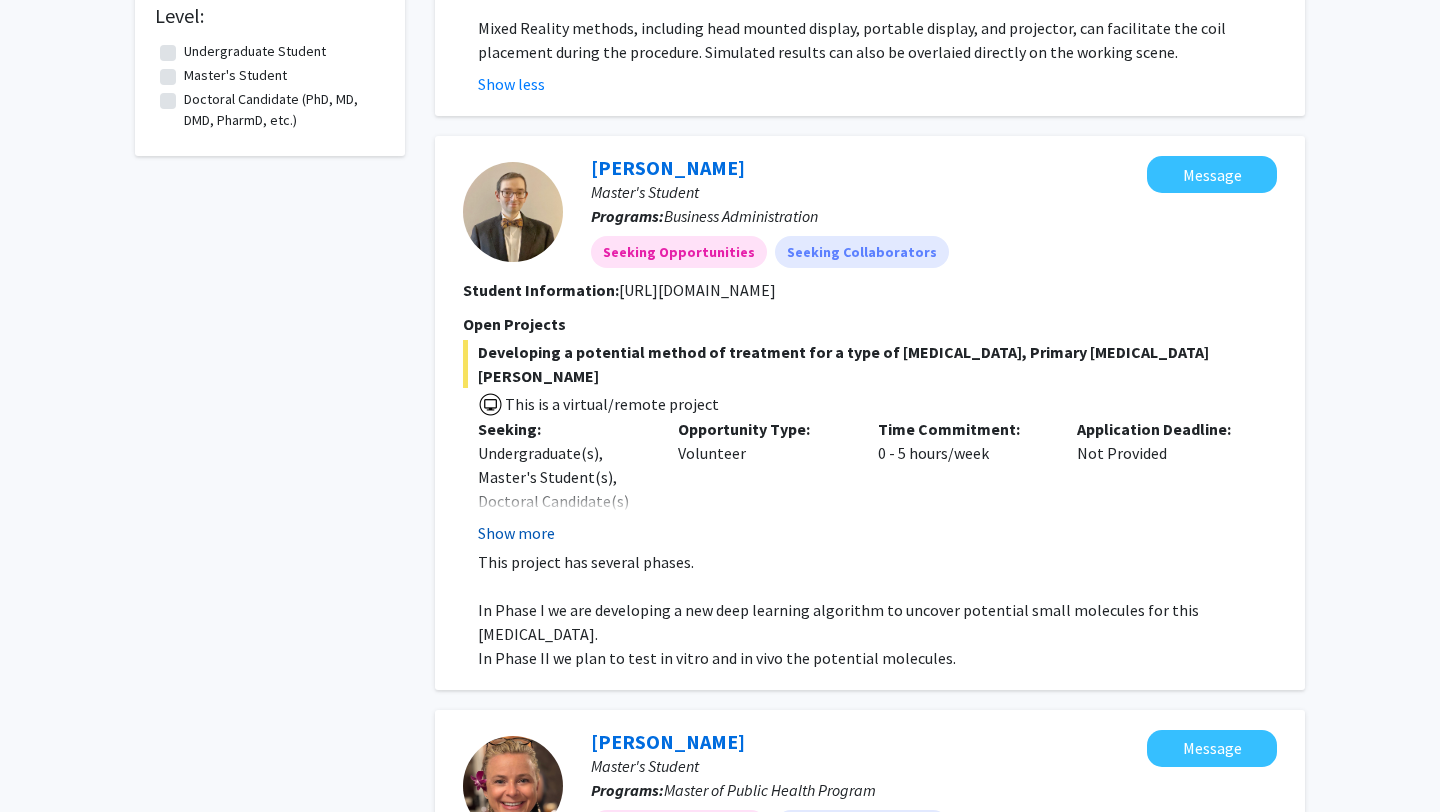 click on "Show more" 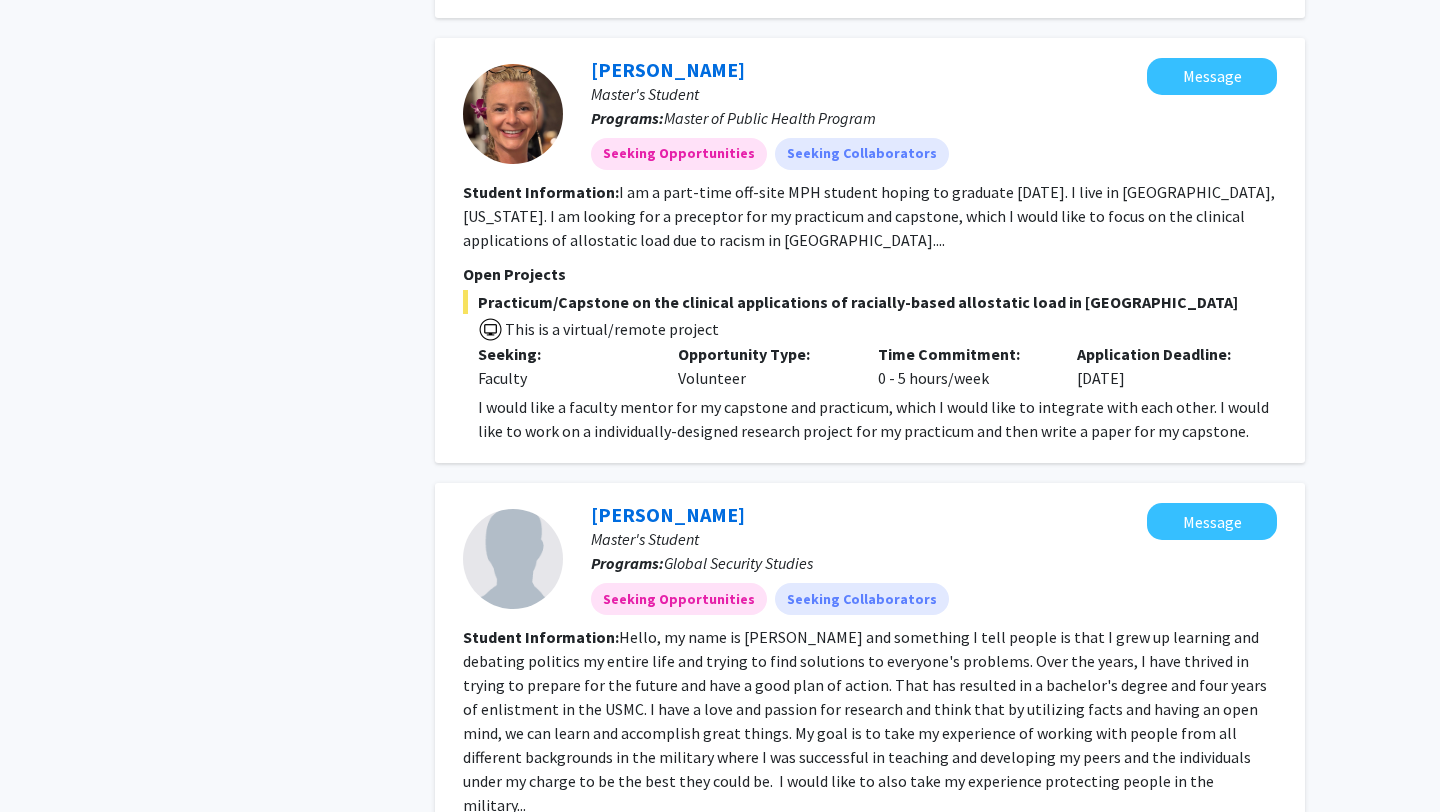 scroll, scrollTop: 1572, scrollLeft: 0, axis: vertical 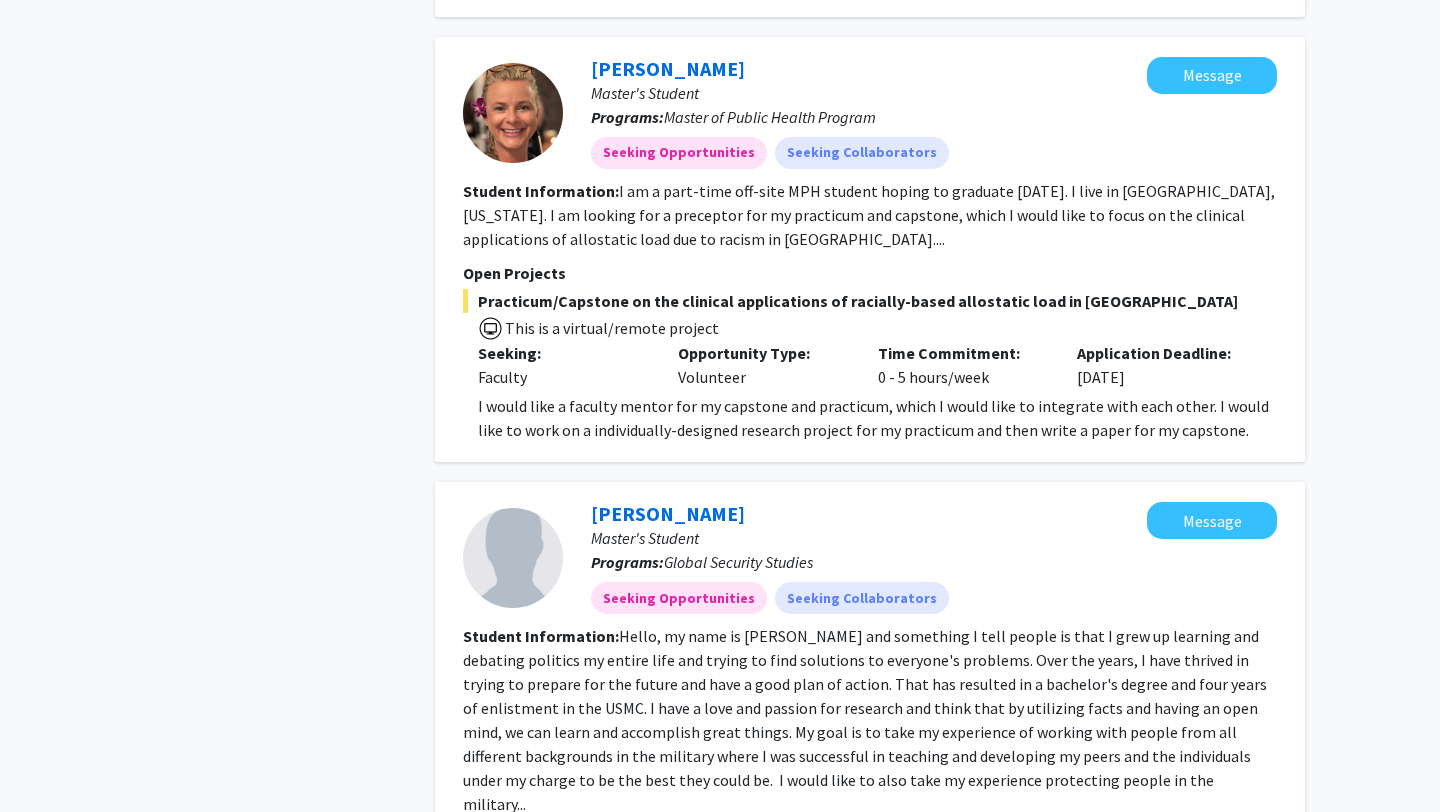 click on "Open Projects" 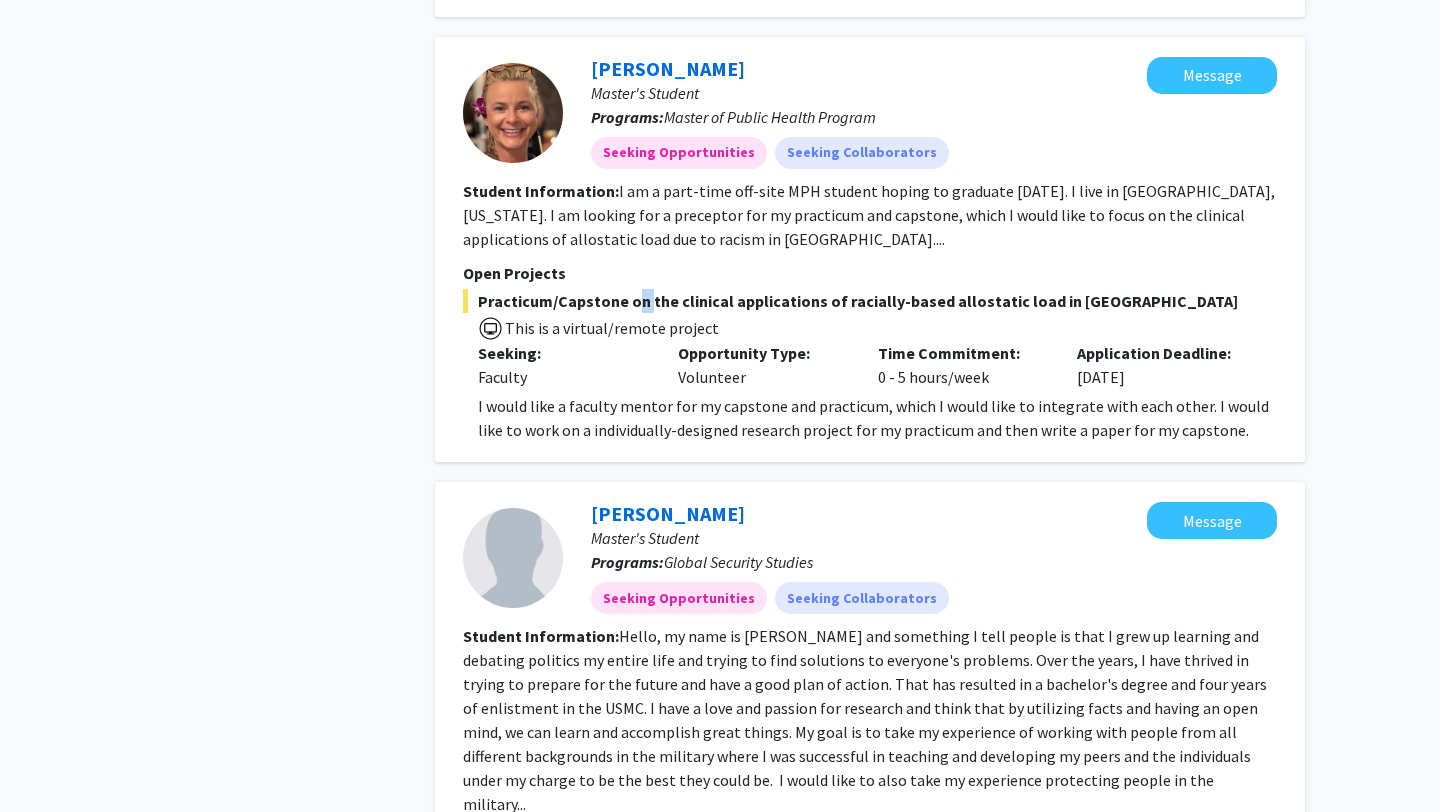 click on "Practicum/Capstone on the clinical applications of racially-based allostatic load in [GEOGRAPHIC_DATA]" 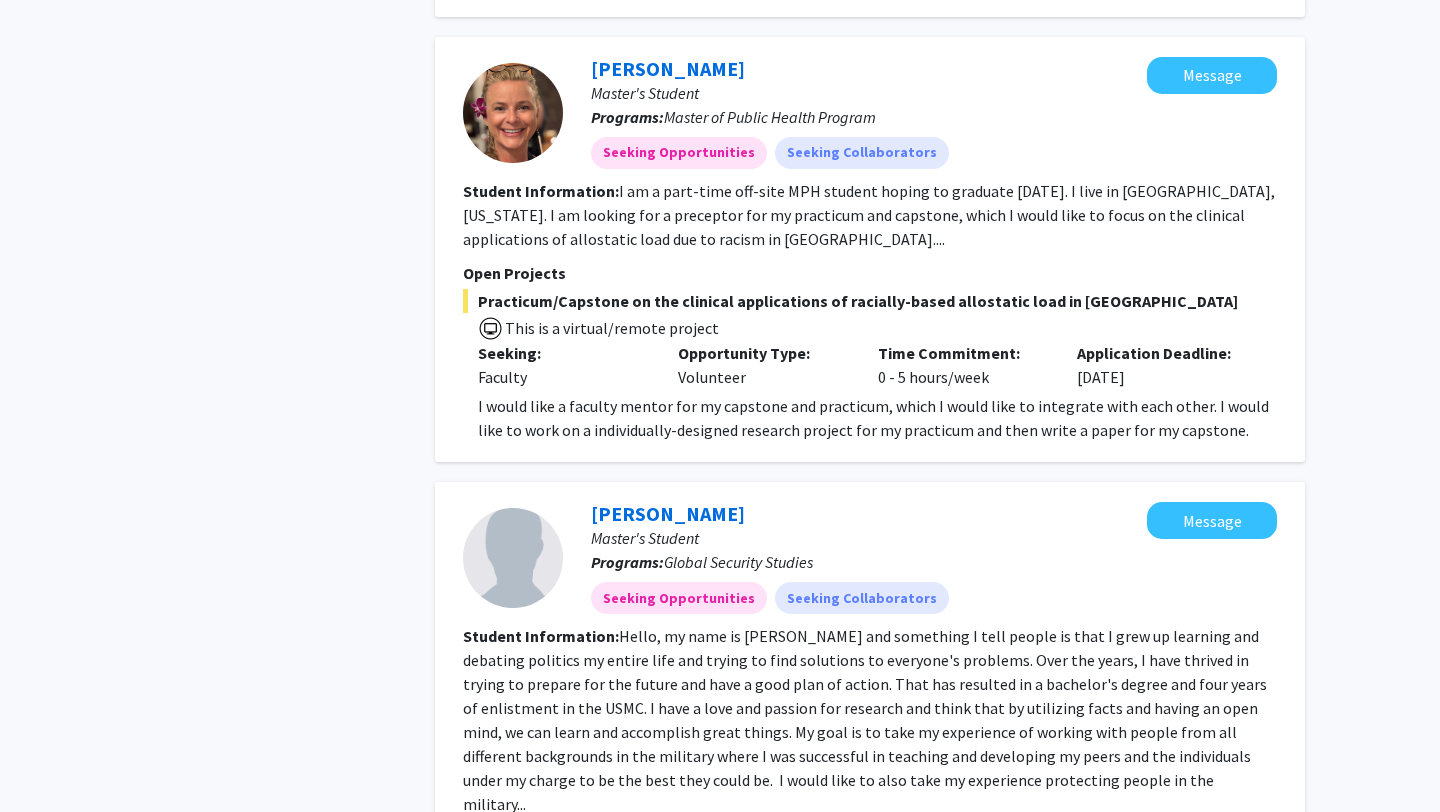 click on "Practicum/Capstone on the clinical applications of racially-based allostatic load in [GEOGRAPHIC_DATA]" 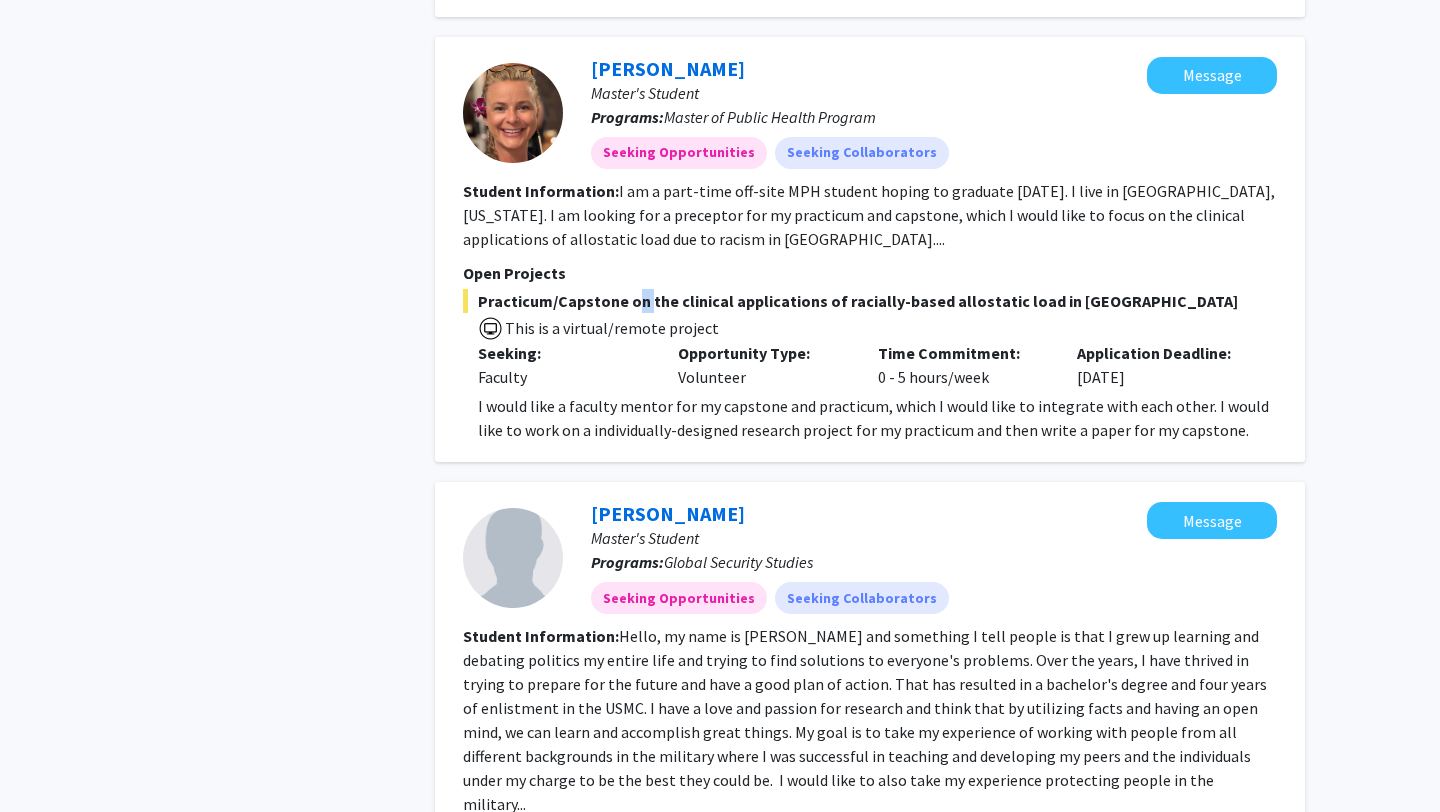 click on "Practicum/Capstone on the clinical applications of racially-based allostatic load in [GEOGRAPHIC_DATA]" 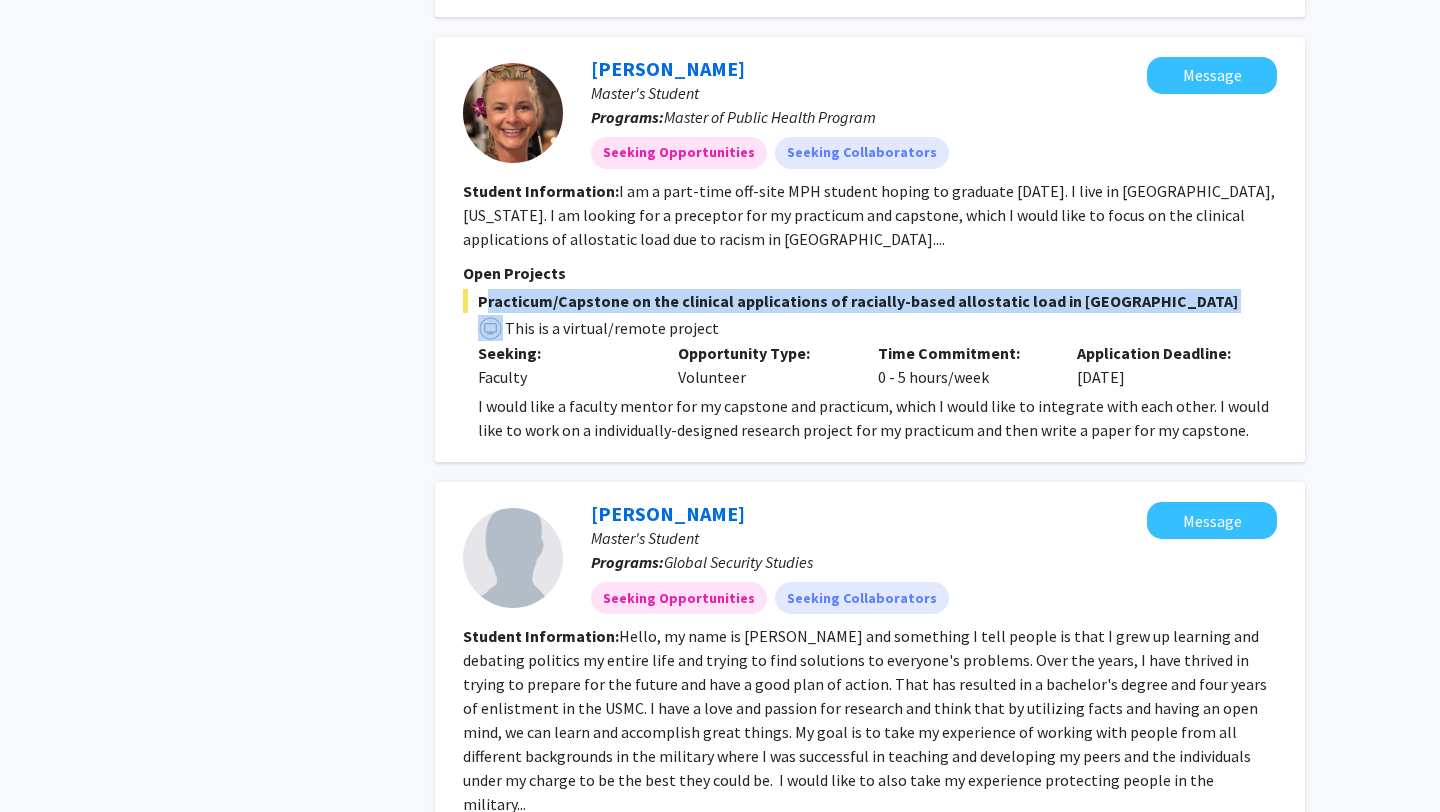click on "Practicum/Capstone on the clinical applications of racially-based allostatic load in [GEOGRAPHIC_DATA]" 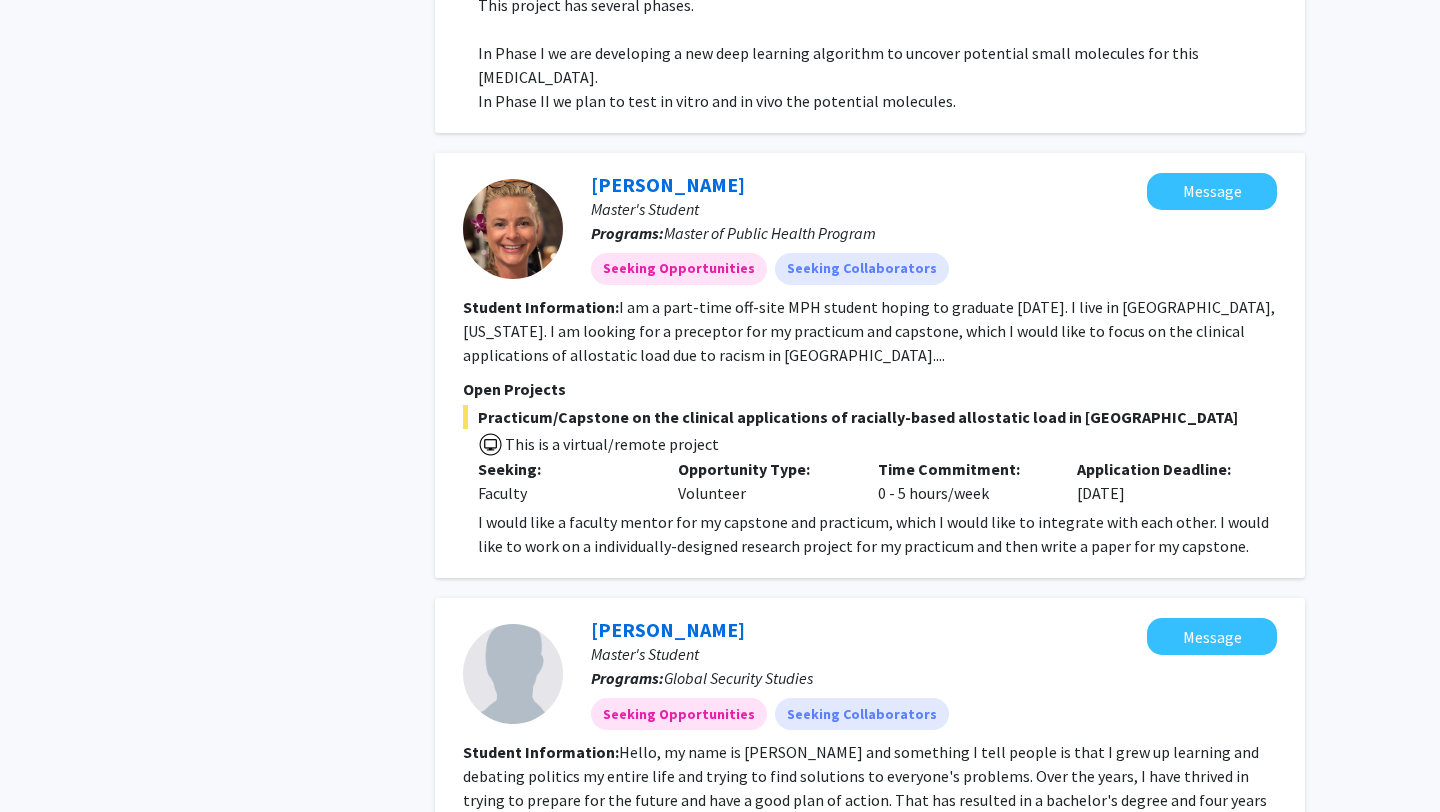 scroll, scrollTop: 1459, scrollLeft: 0, axis: vertical 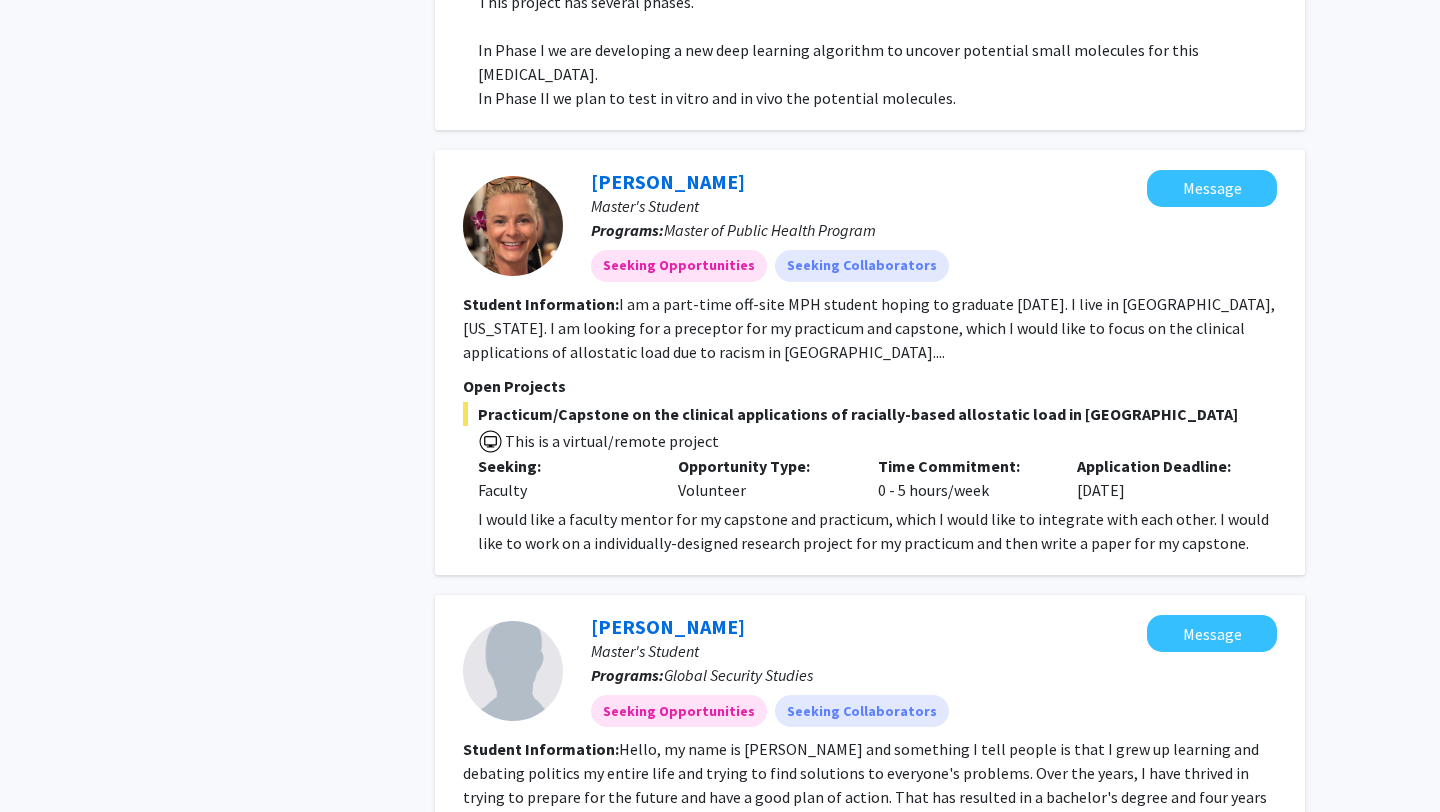 click on "I am a part-time off-site MPH student hoping to graduate [DATE]. I live in [GEOGRAPHIC_DATA], [US_STATE].  I am looking for a preceptor for my practicum and capstone, which I would like to focus on the clinical applications of allostatic load due to racism in [GEOGRAPHIC_DATA]...." 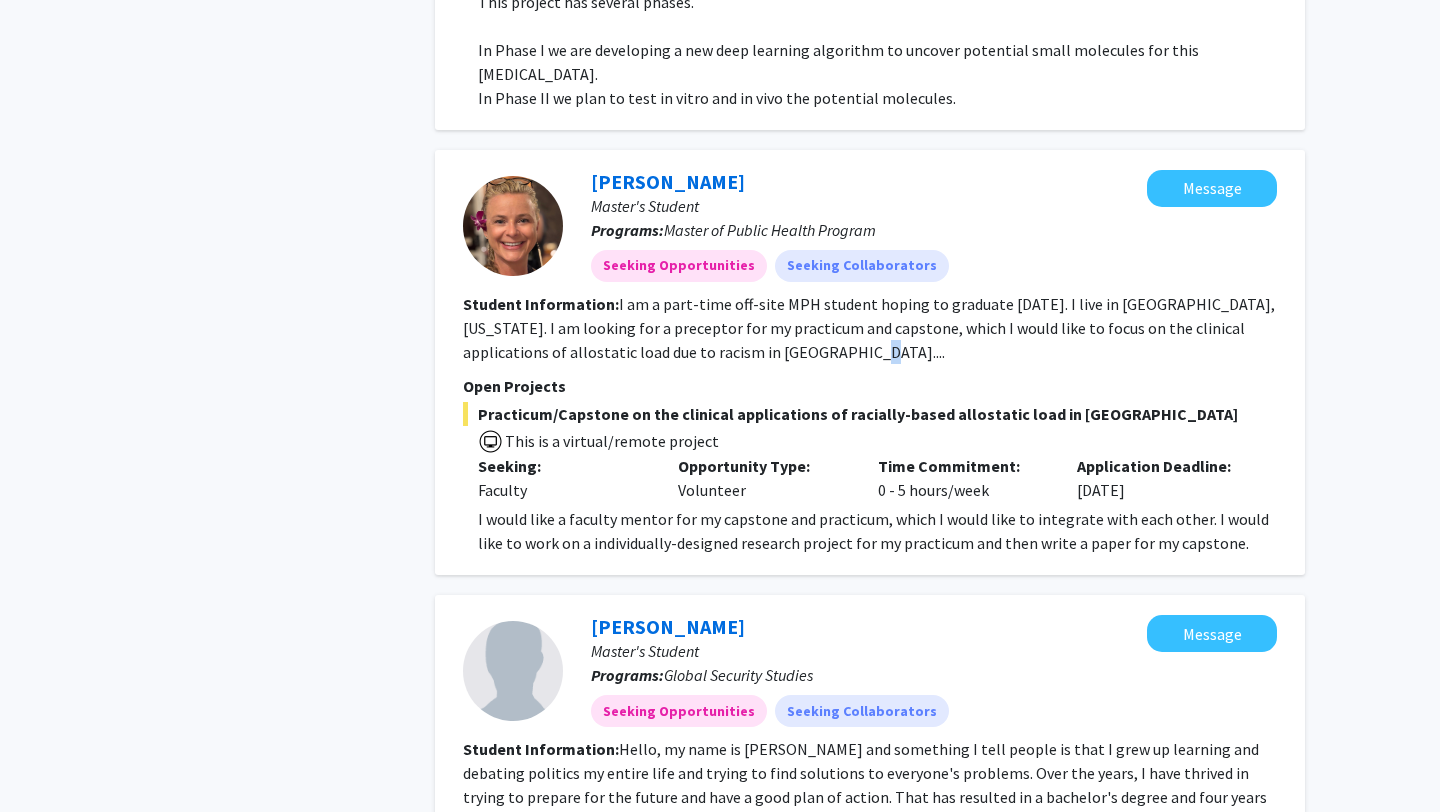 click on "I am a part-time off-site MPH student hoping to graduate [DATE]. I live in [GEOGRAPHIC_DATA], [US_STATE].  I am looking for a preceptor for my practicum and capstone, which I would like to focus on the clinical applications of allostatic load due to racism in [GEOGRAPHIC_DATA]...." 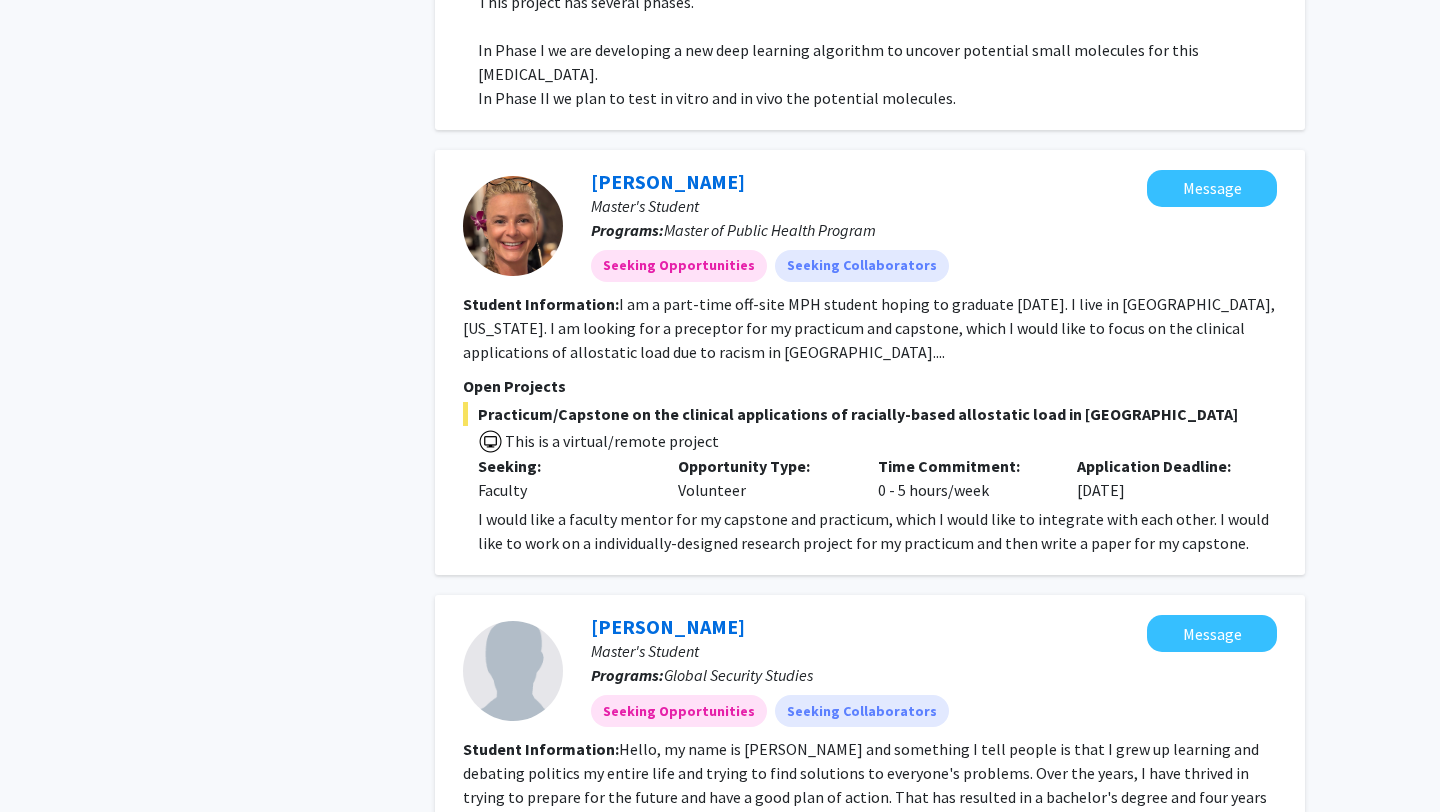 click on "Student Information:  I am a part-time off-site MPH student hoping to graduate [DATE]. I live in [GEOGRAPHIC_DATA], [US_STATE].  I am looking for a preceptor for my practicum and capstone, which I would like to focus on the clinical applications of allostatic load due to racism in [GEOGRAPHIC_DATA]...." 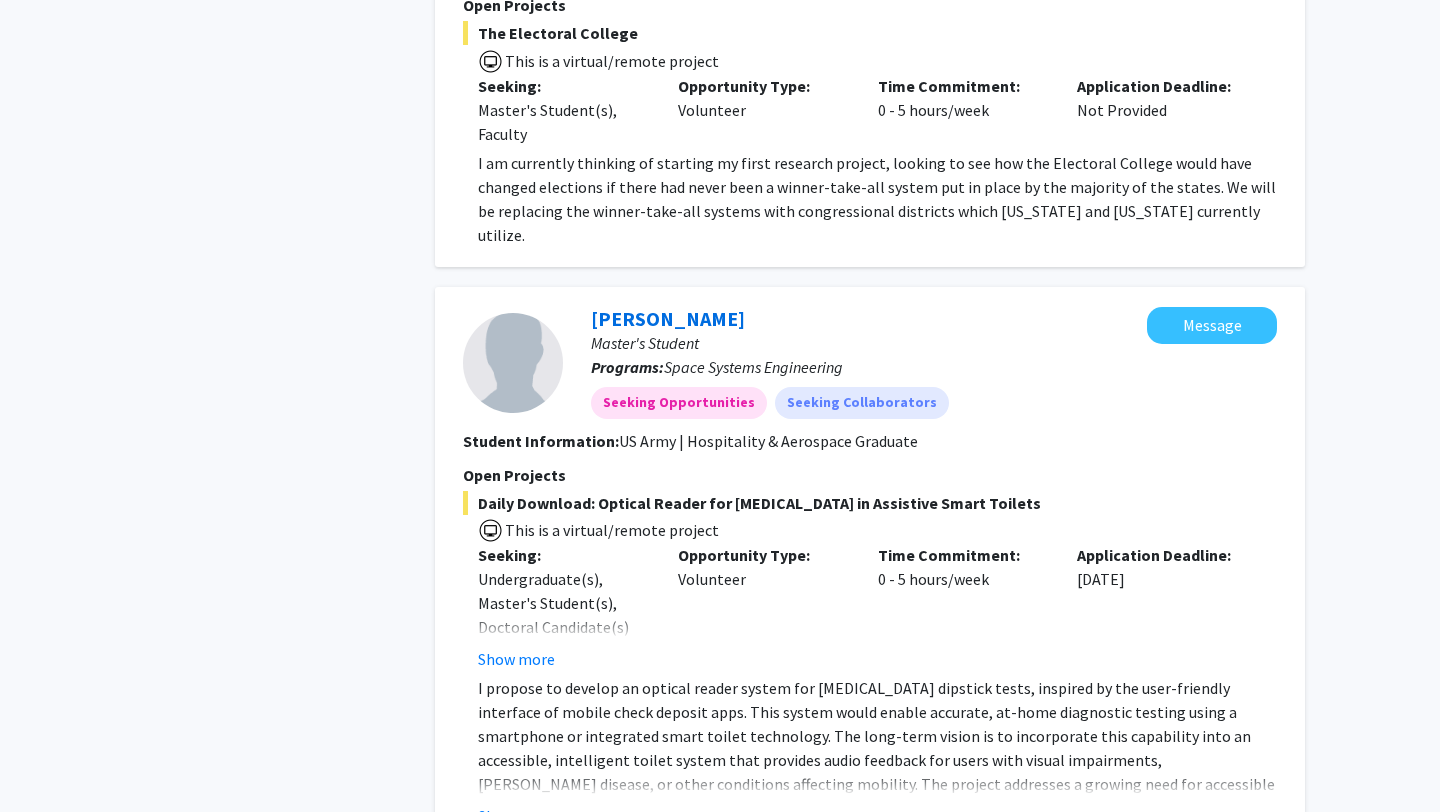 scroll, scrollTop: 2502, scrollLeft: 0, axis: vertical 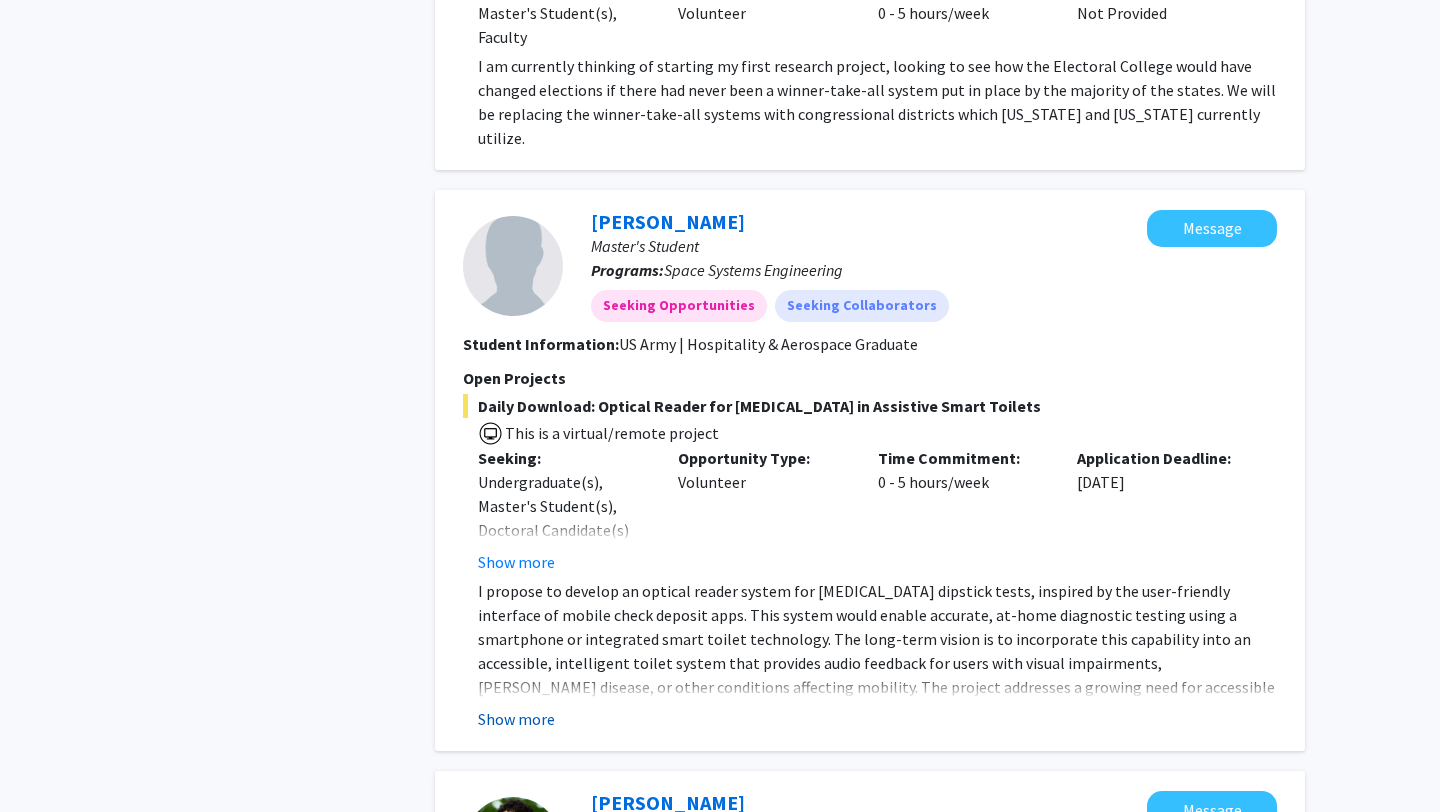 click on "Show more" 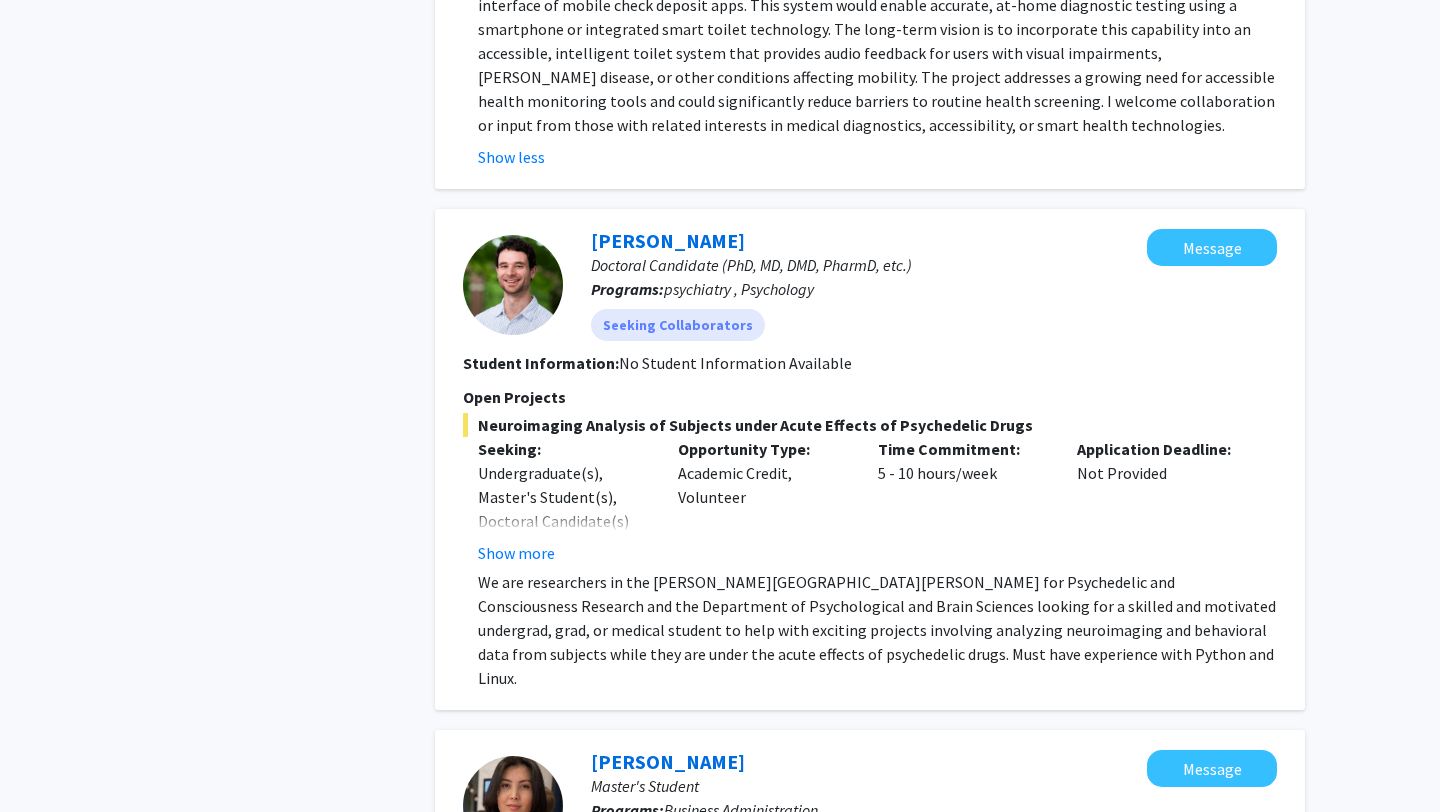 scroll, scrollTop: 3135, scrollLeft: 0, axis: vertical 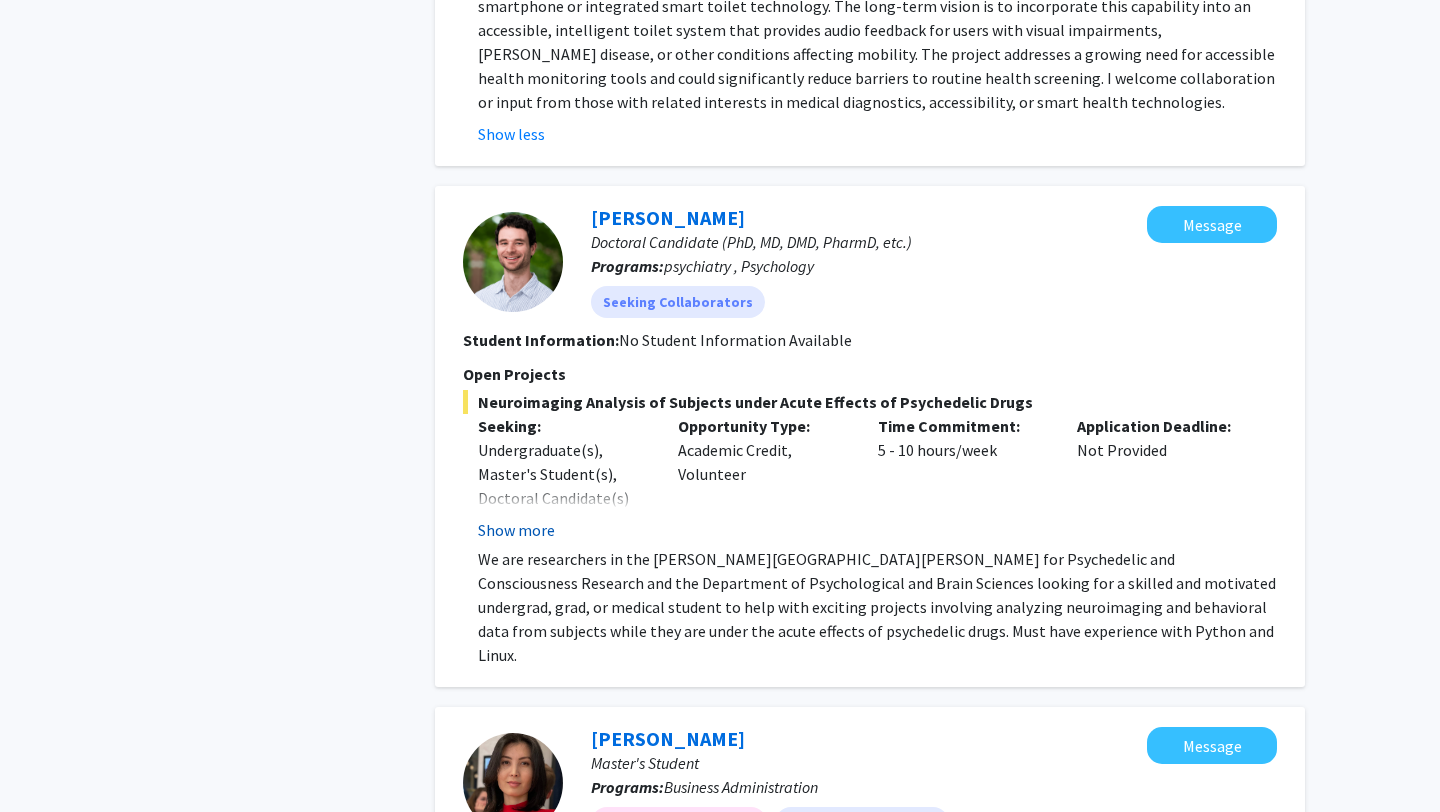 click on "Show more" 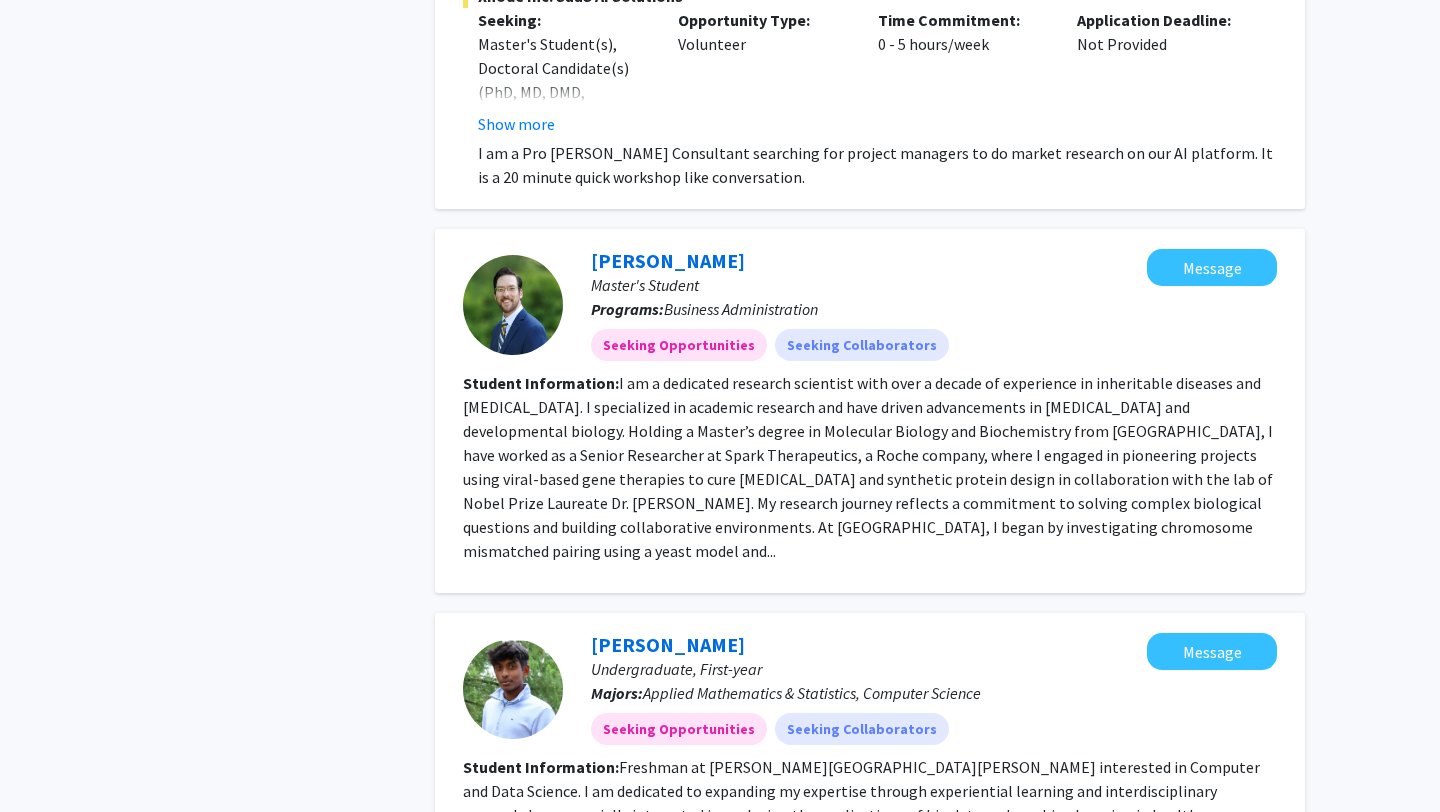 scroll, scrollTop: 4157, scrollLeft: 0, axis: vertical 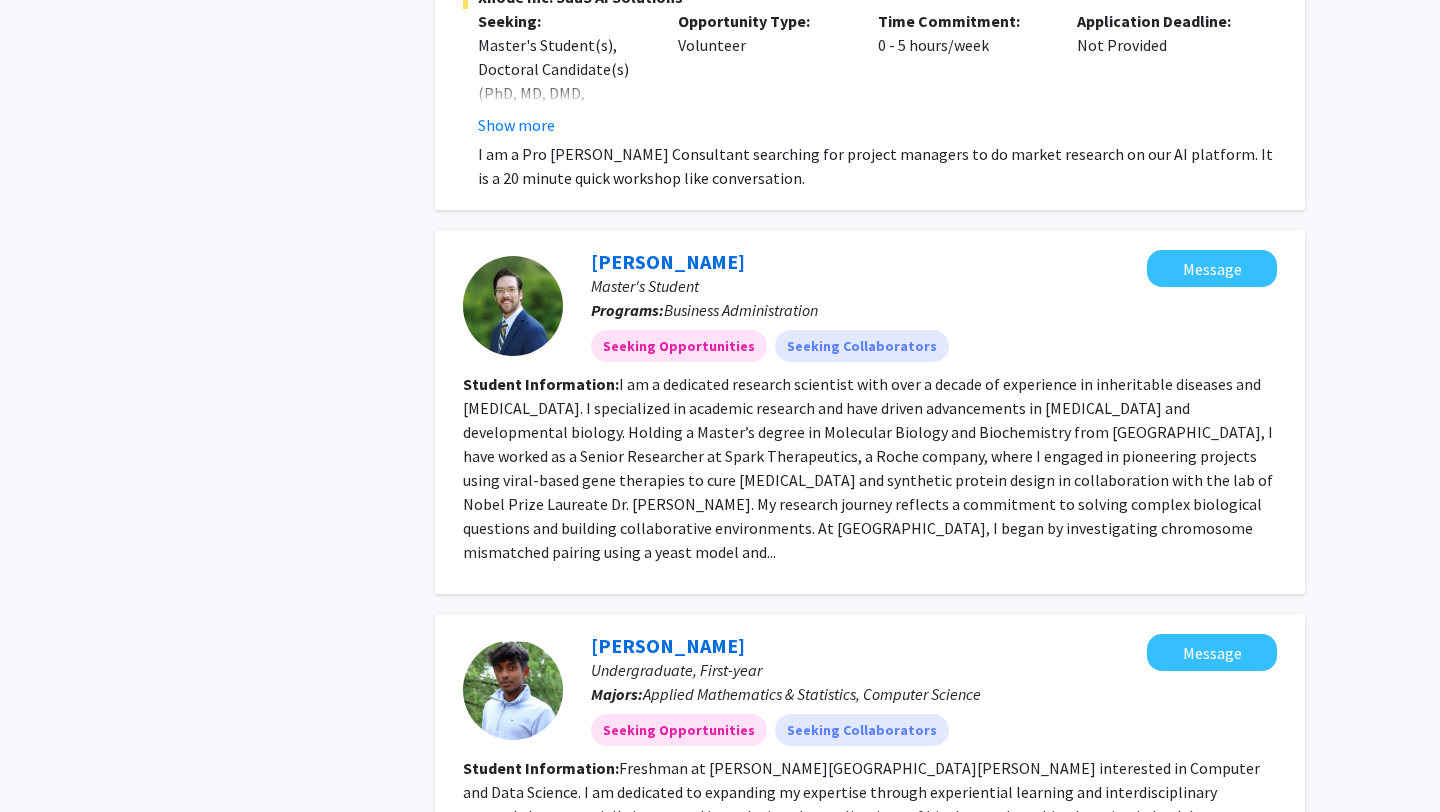 type 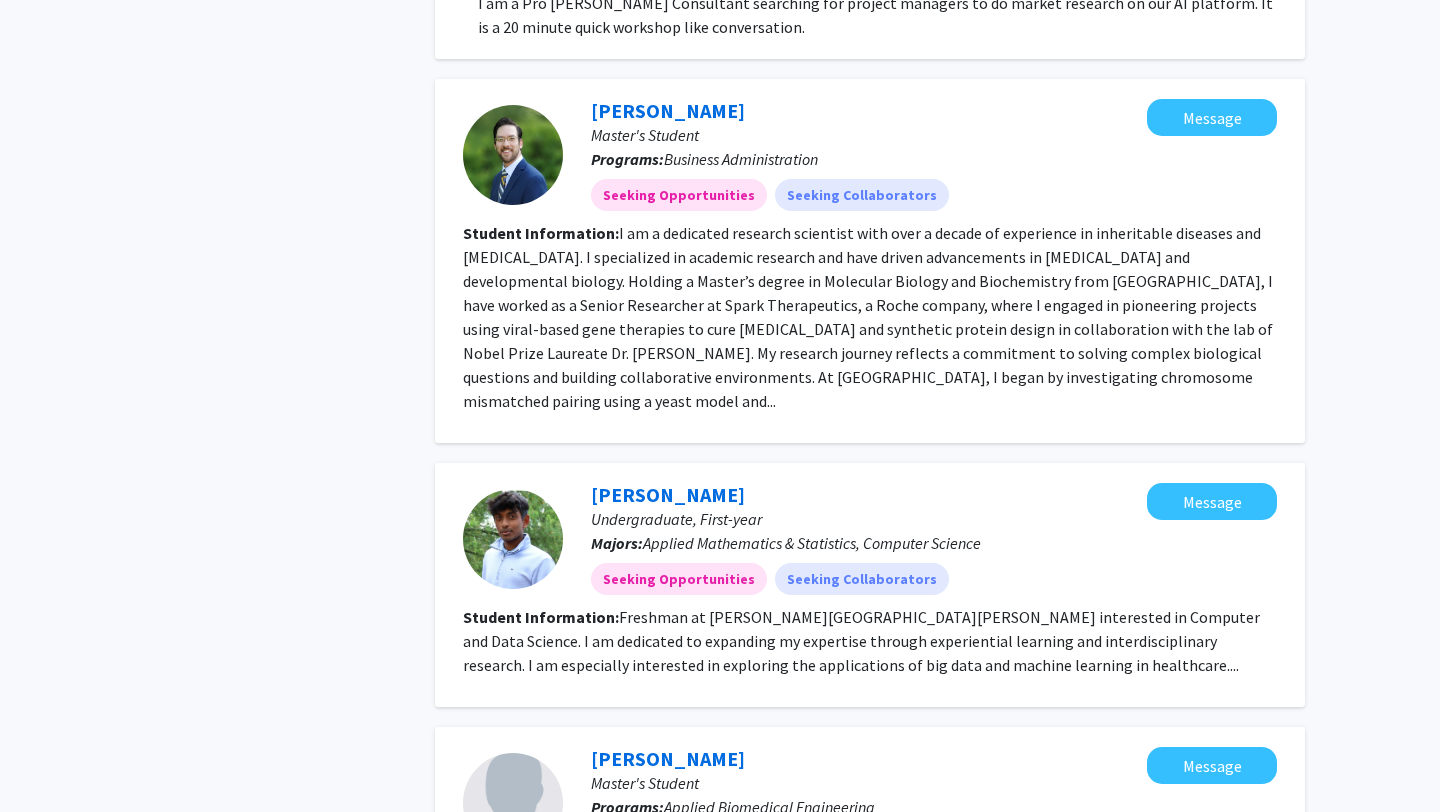scroll, scrollTop: 4315, scrollLeft: 0, axis: vertical 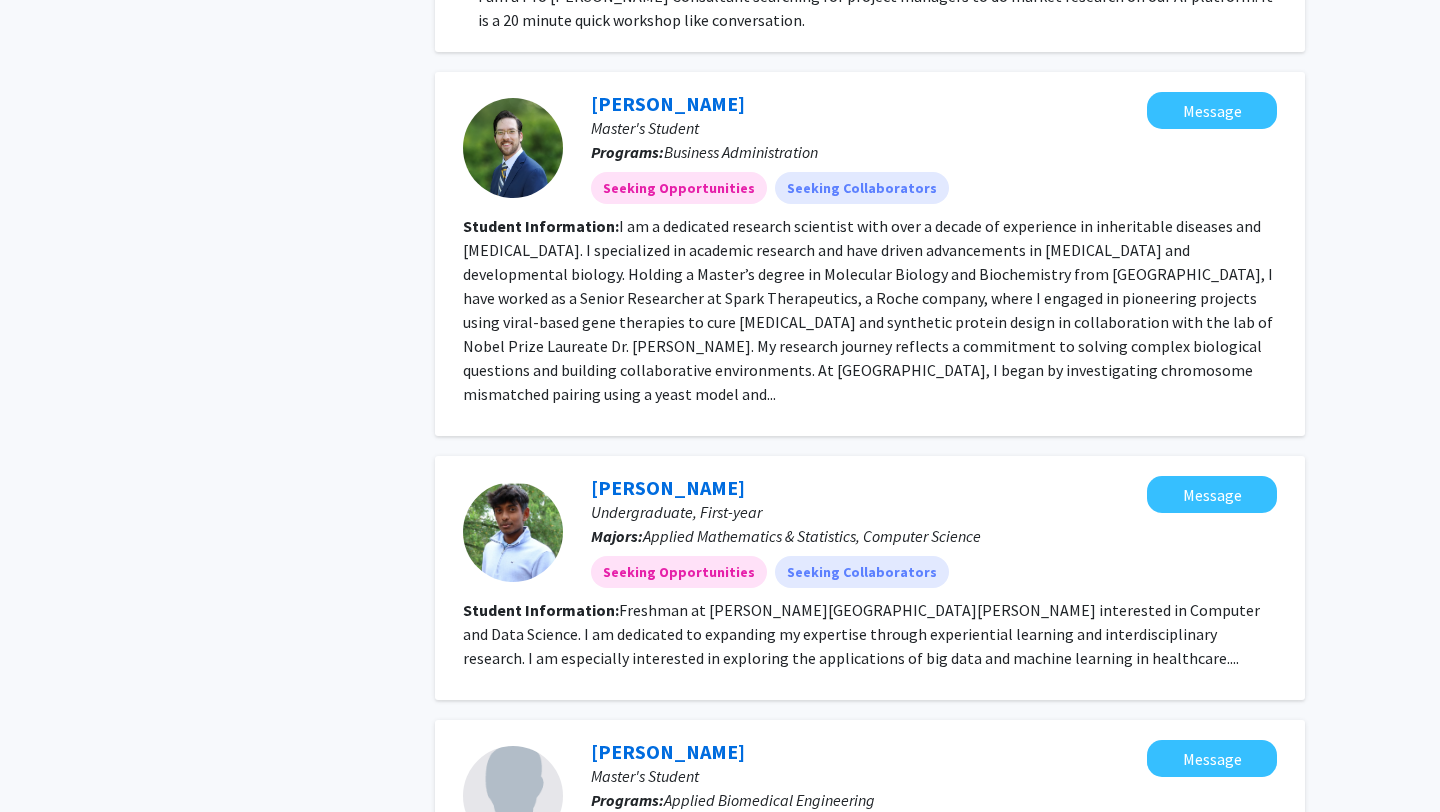 click on "Freshman at [PERSON_NAME][GEOGRAPHIC_DATA][PERSON_NAME] interested in Computer and Data Science. I am dedicated to expanding my expertise through experiential learning and interdisciplinary research. I am especially interested in exploring the applications of big data and machine learning in healthcare...." 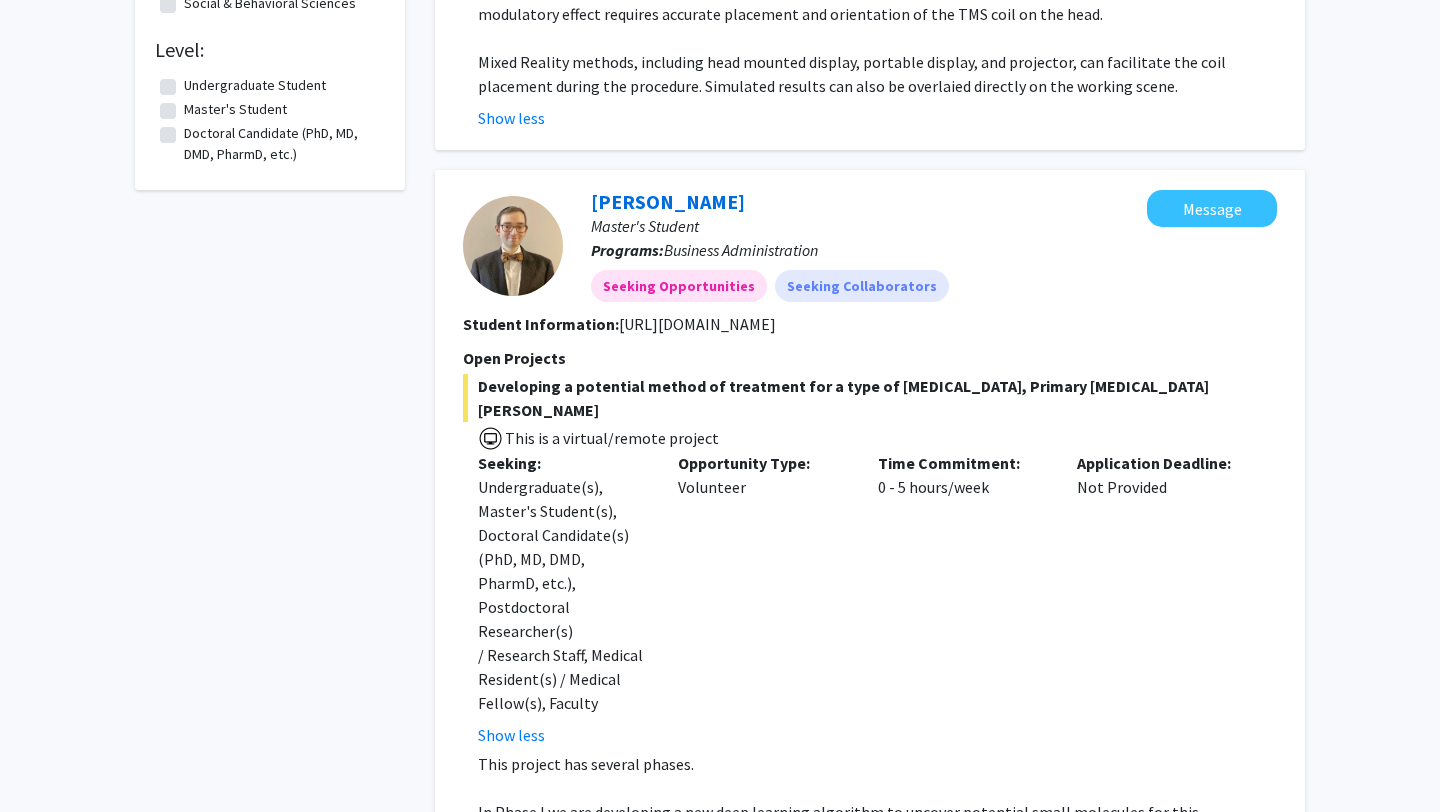 scroll, scrollTop: 0, scrollLeft: 0, axis: both 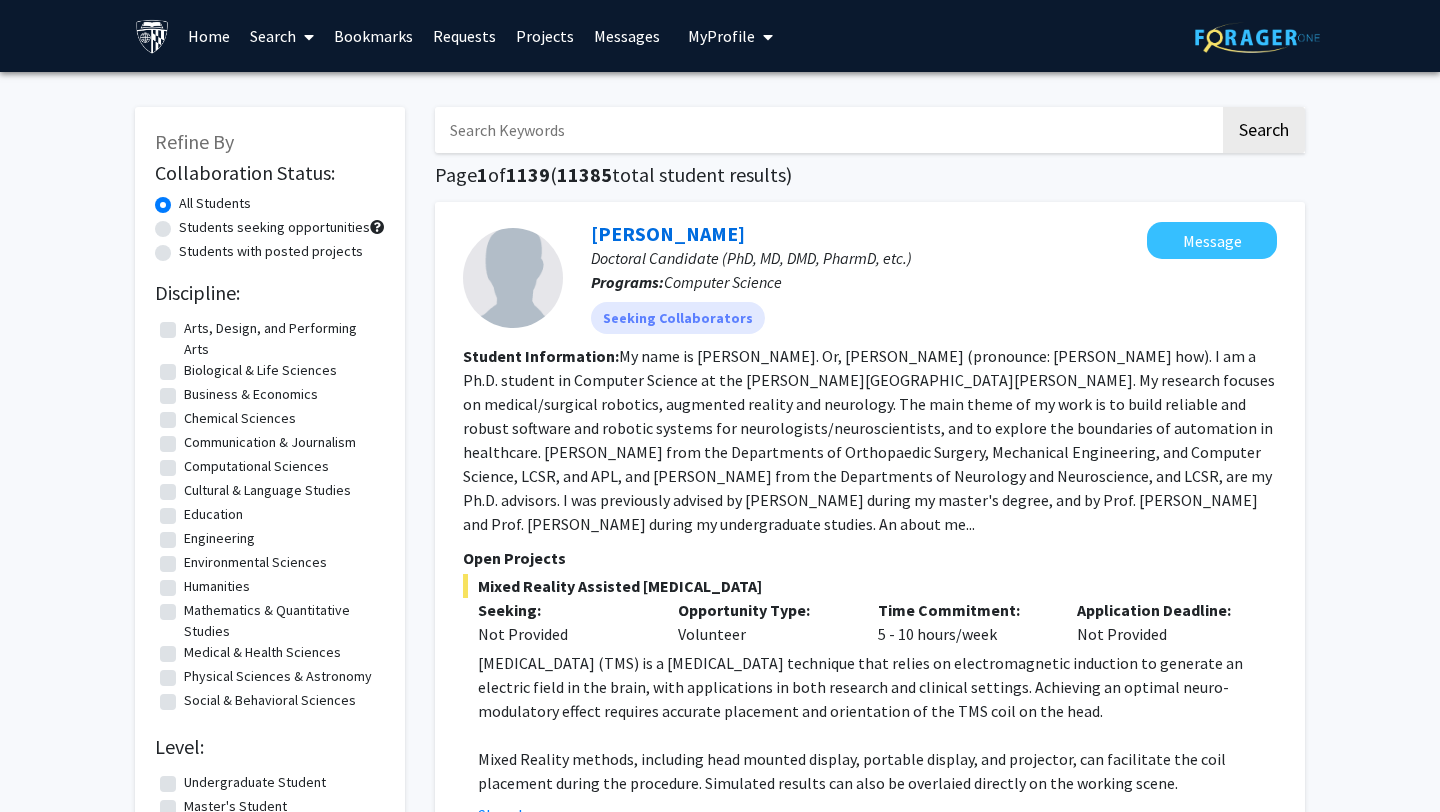 click on "Students with posted projects" 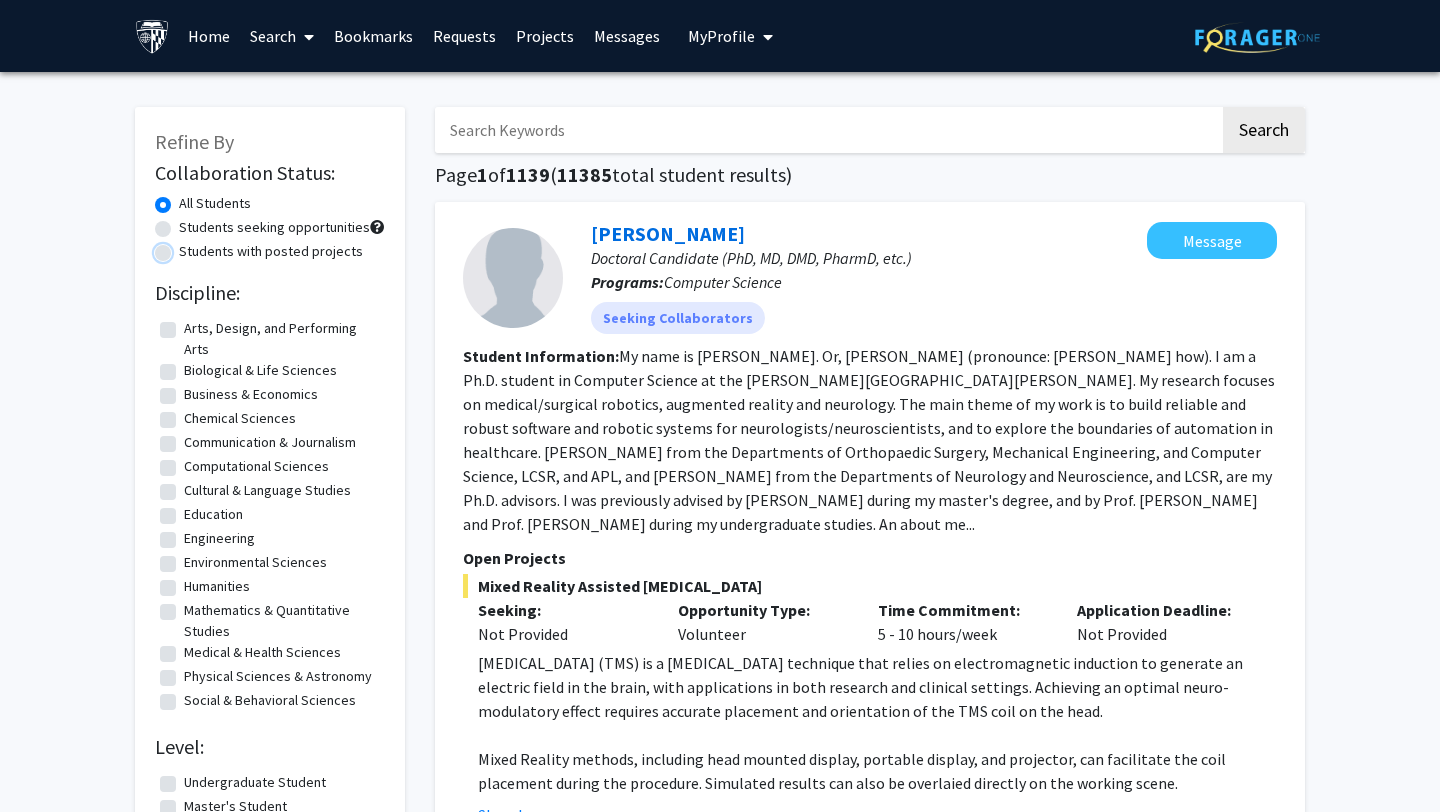 click on "Students with posted projects" at bounding box center [185, 247] 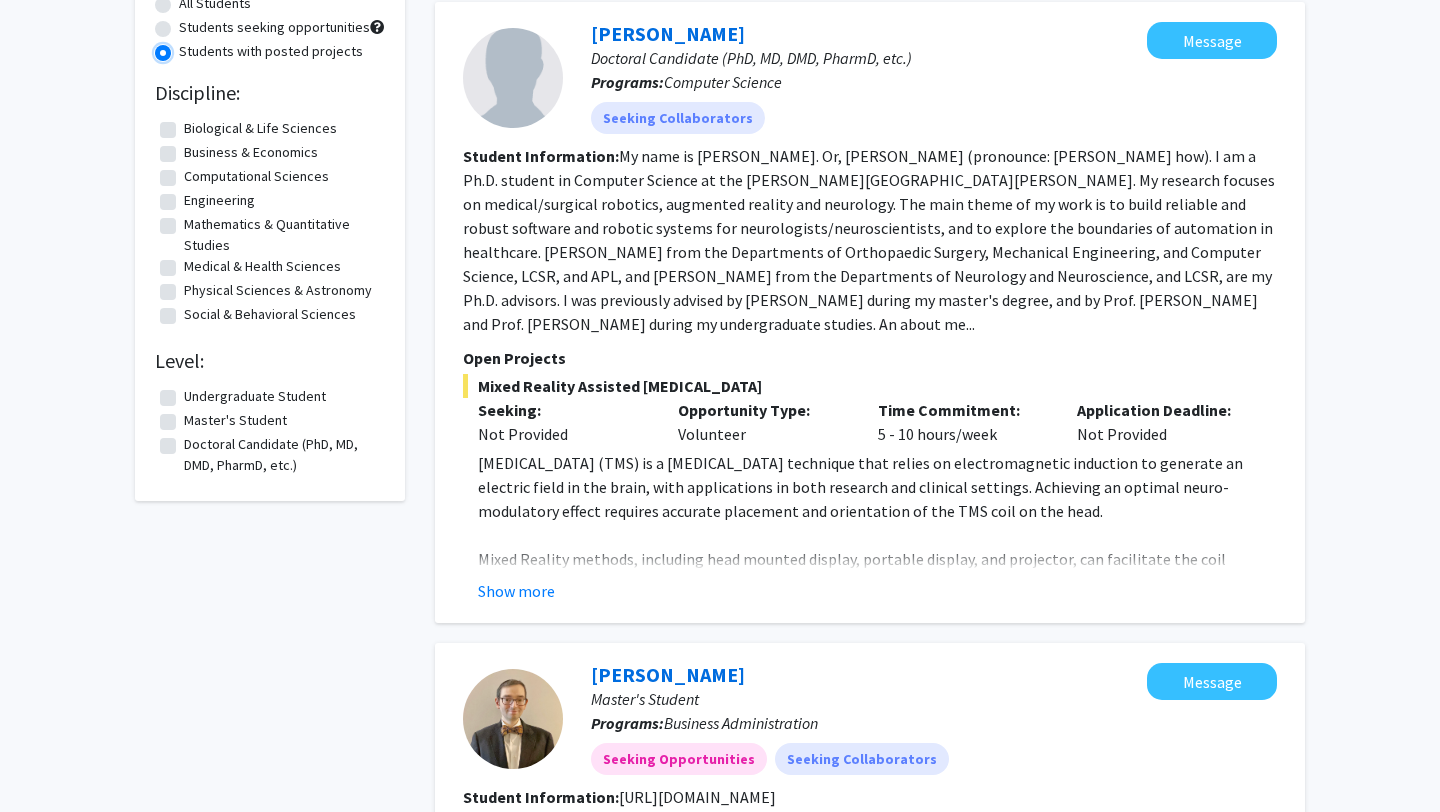 scroll, scrollTop: 0, scrollLeft: 0, axis: both 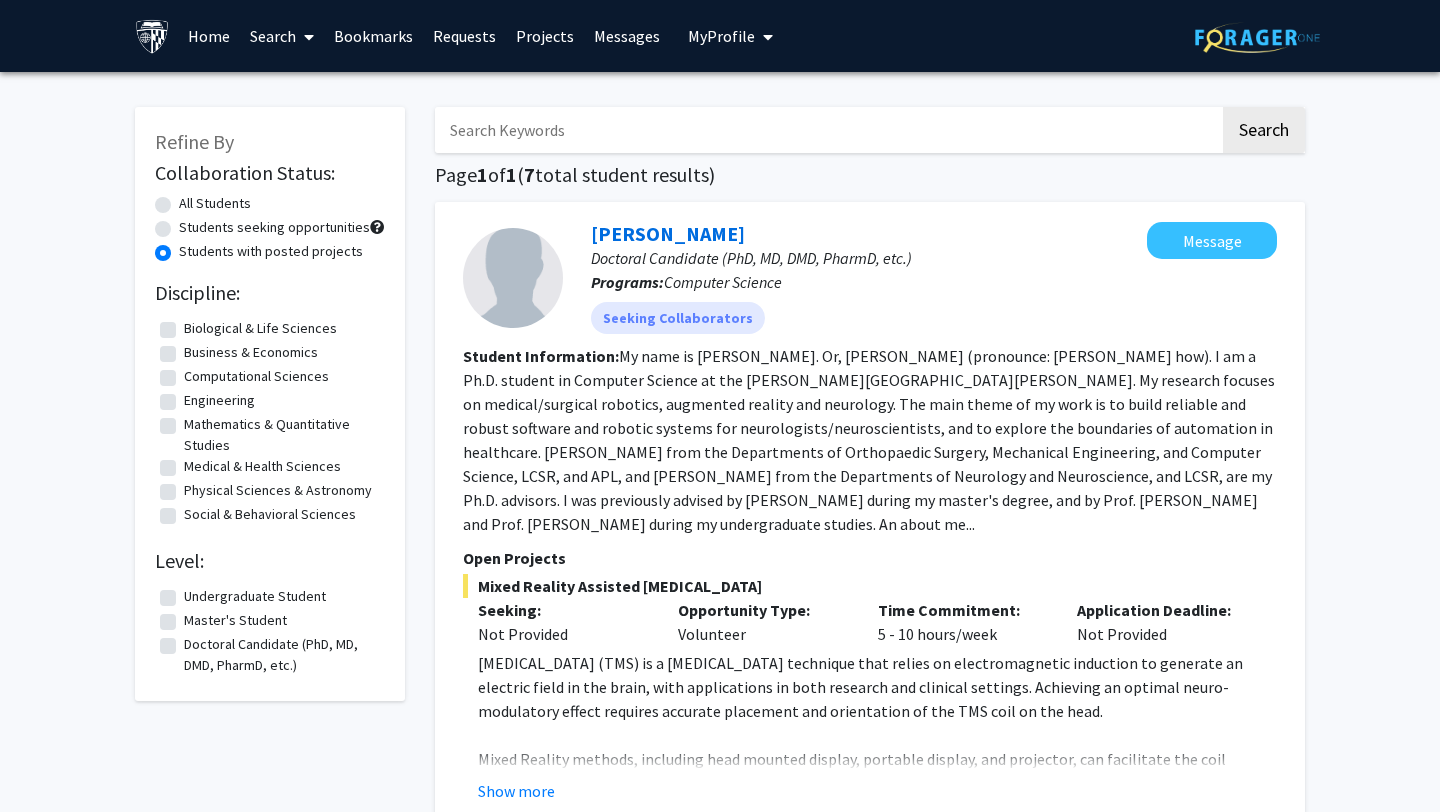 click on "Search" at bounding box center (282, 36) 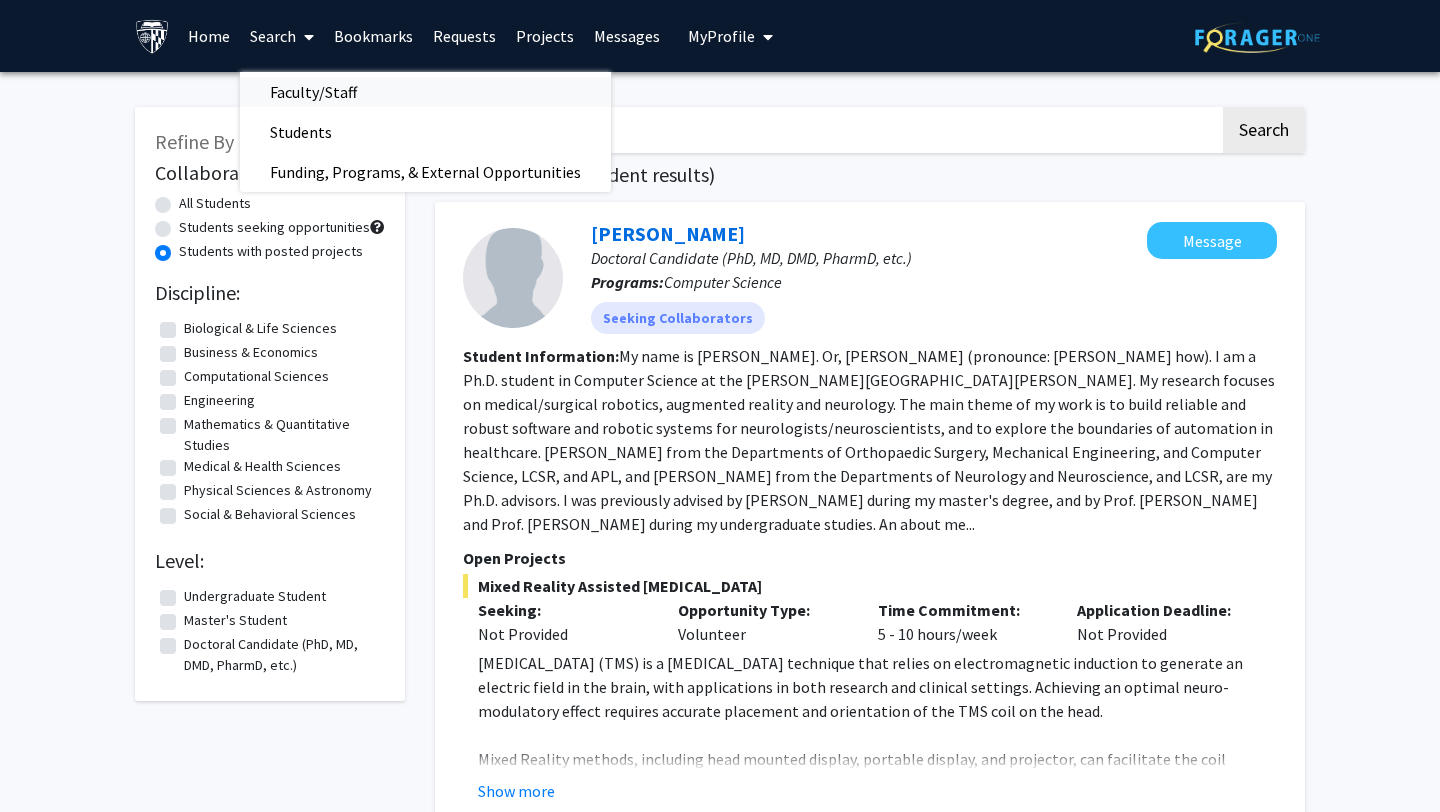 click on "Faculty/Staff" at bounding box center [313, 92] 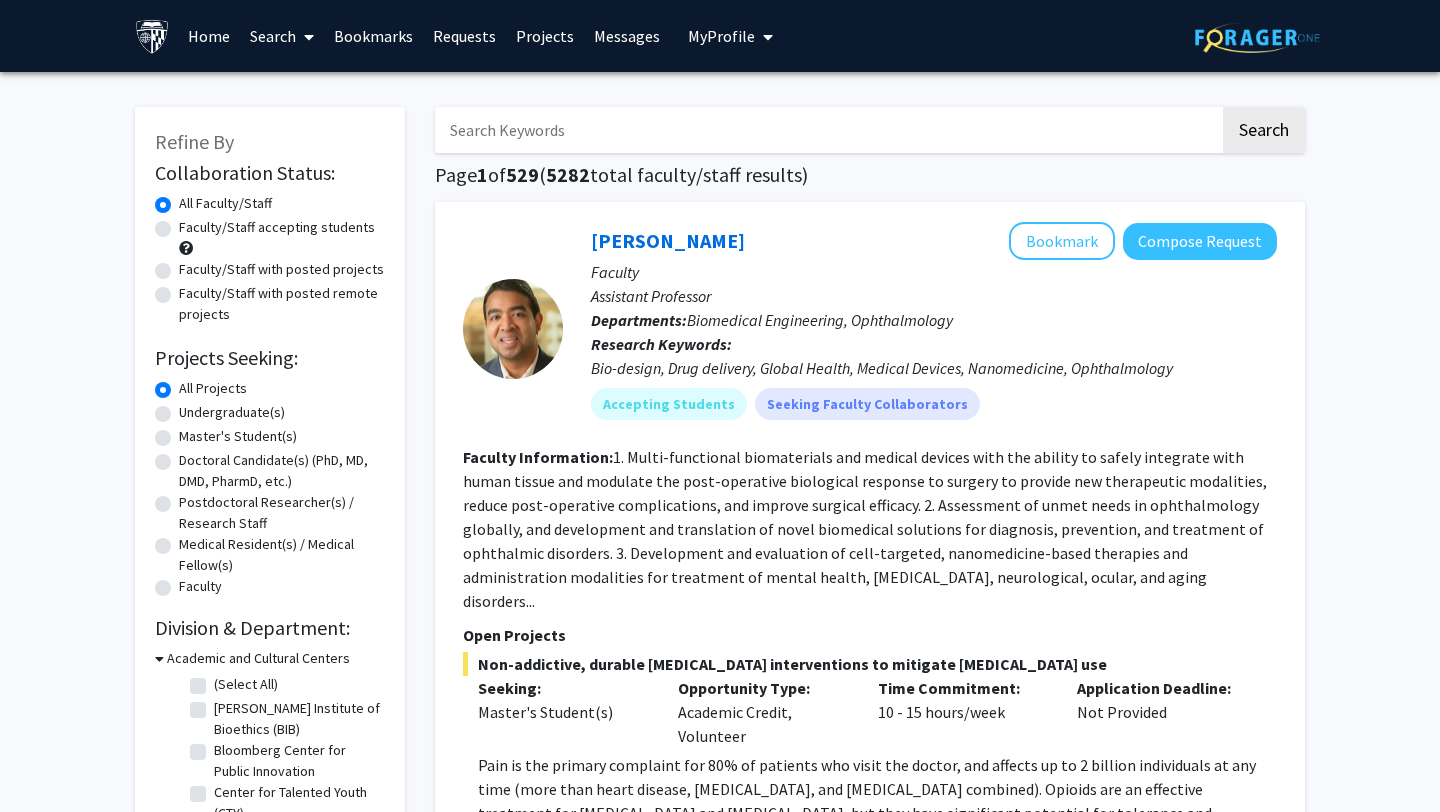 click on "Faculty/Staff accepting students" 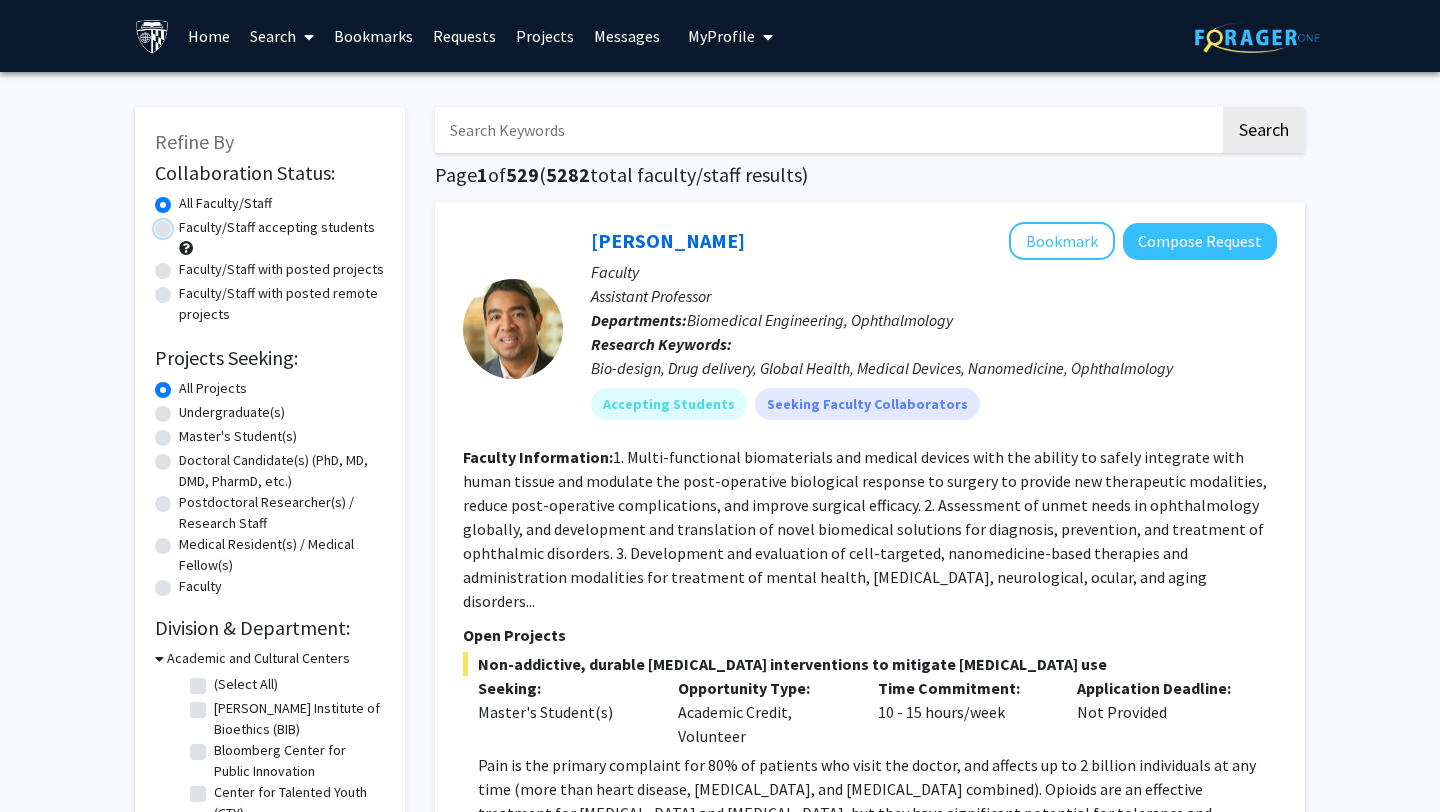 click on "Faculty/Staff accepting students" at bounding box center [185, 223] 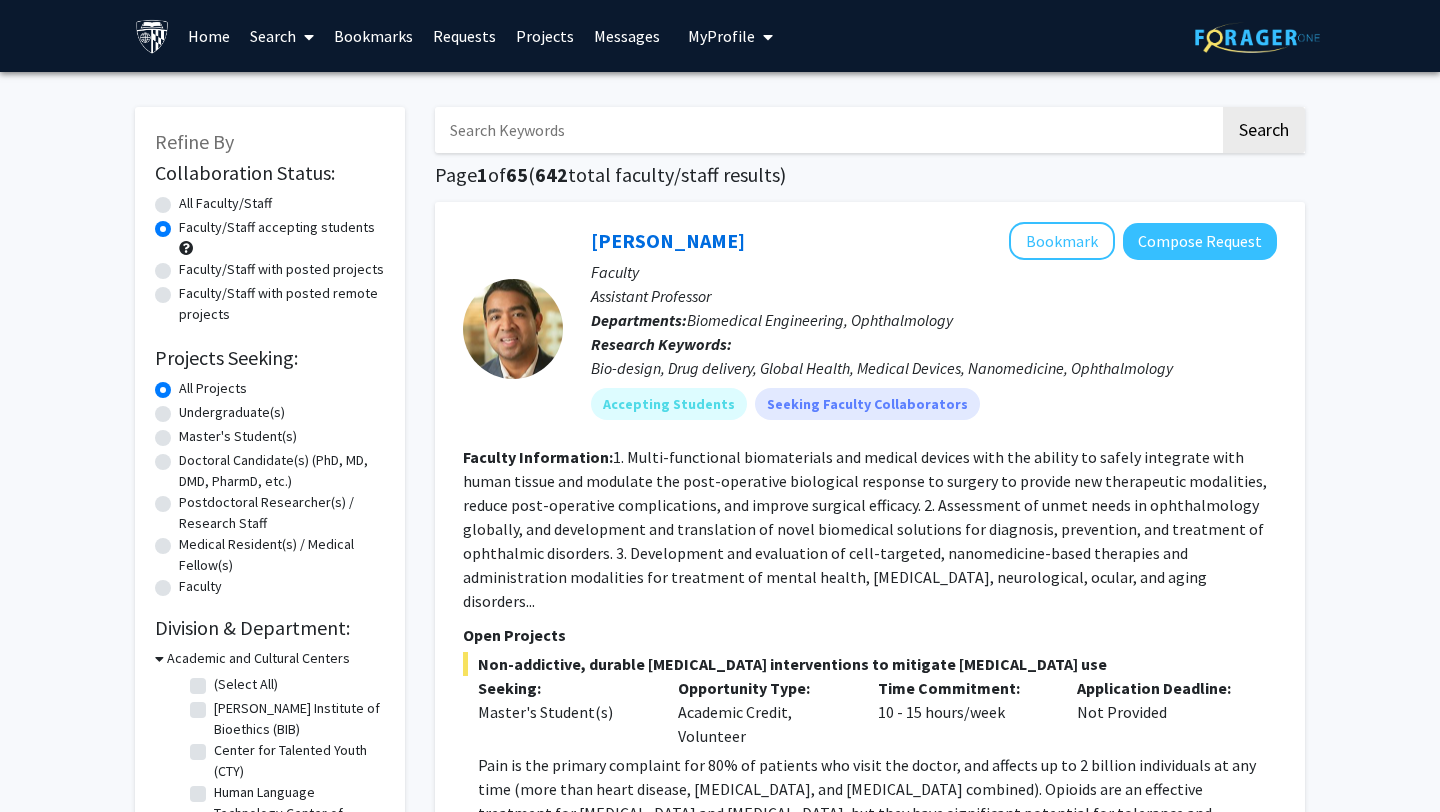 click on "All Faculty/Staff" 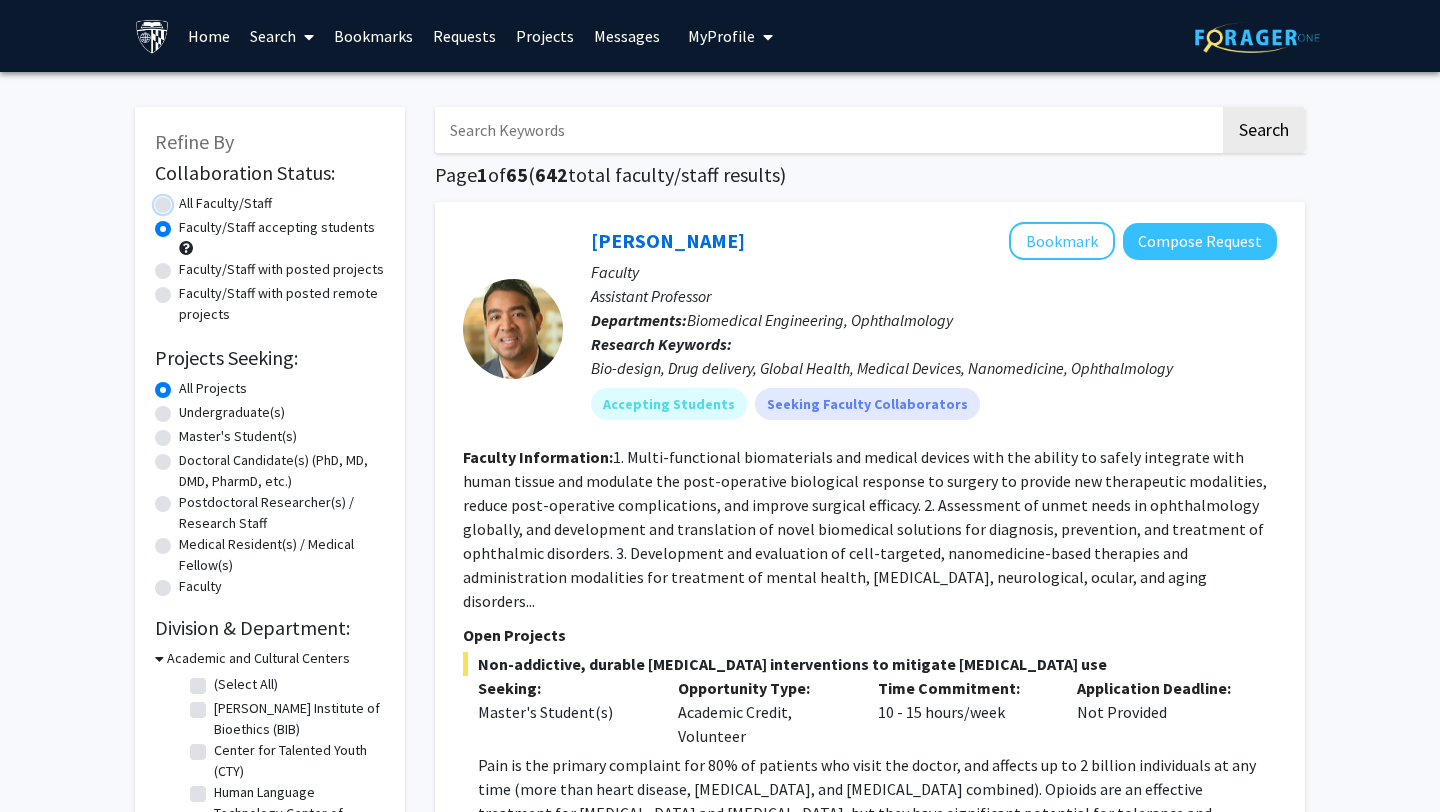 click on "All Faculty/Staff" at bounding box center [185, 199] 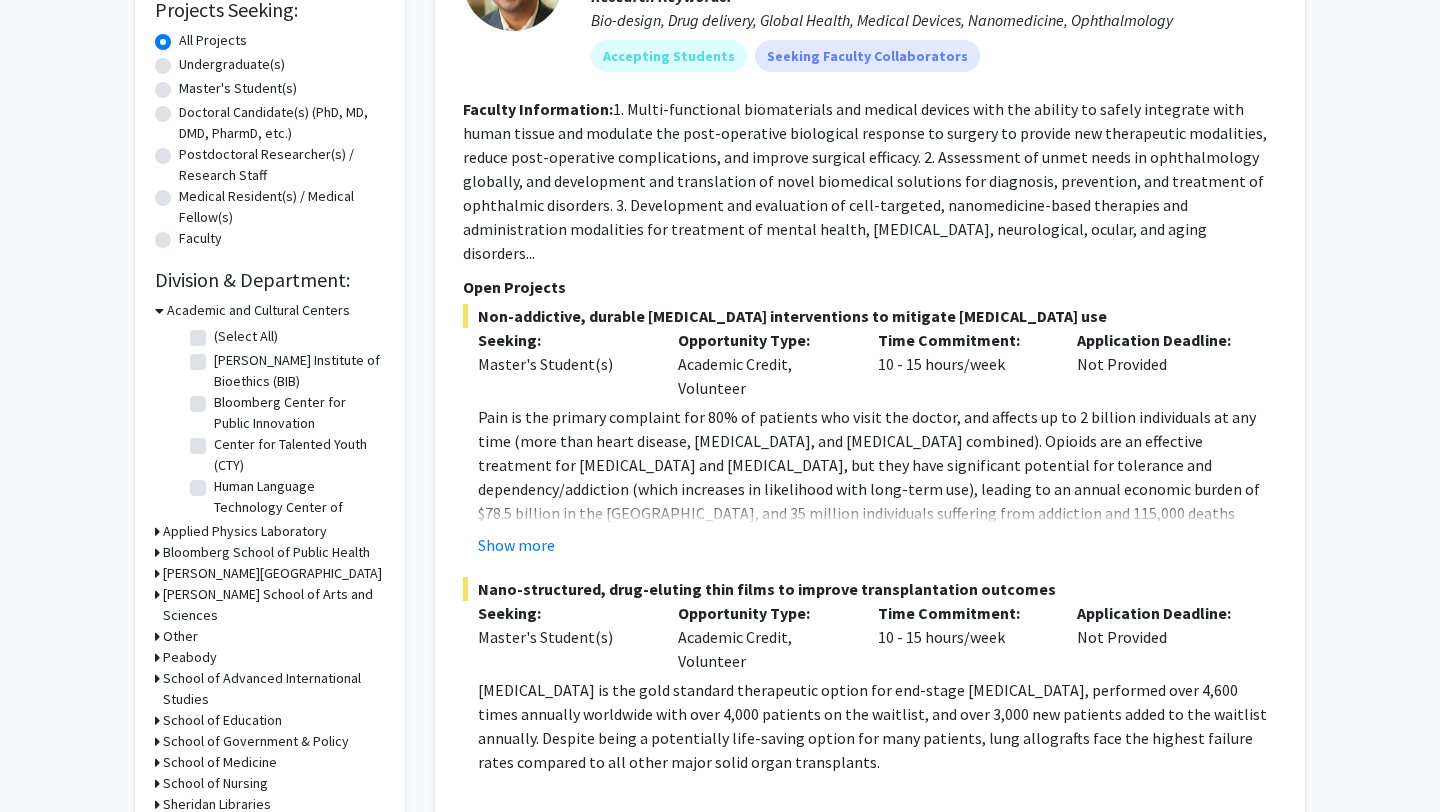 scroll, scrollTop: 390, scrollLeft: 0, axis: vertical 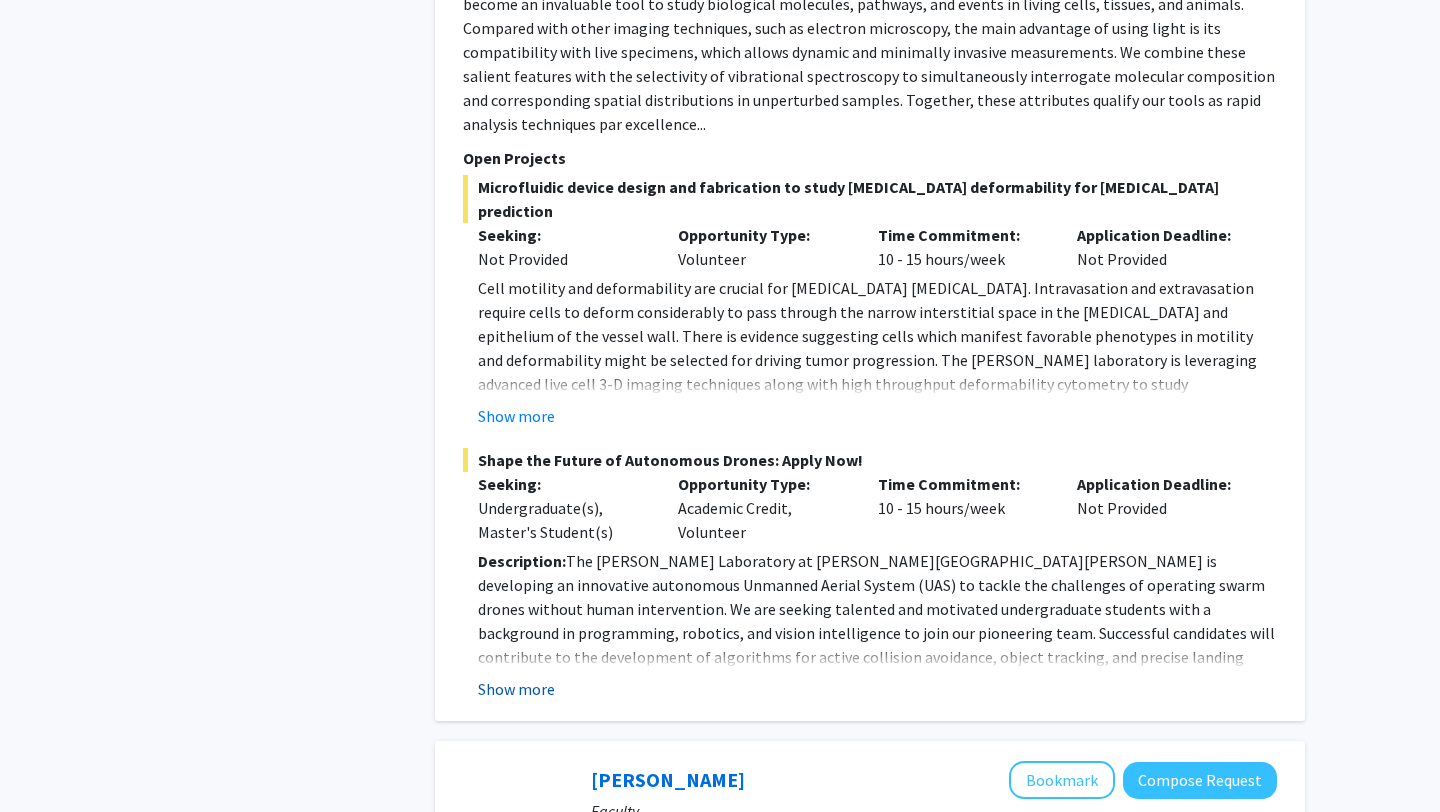 click on "Show more" 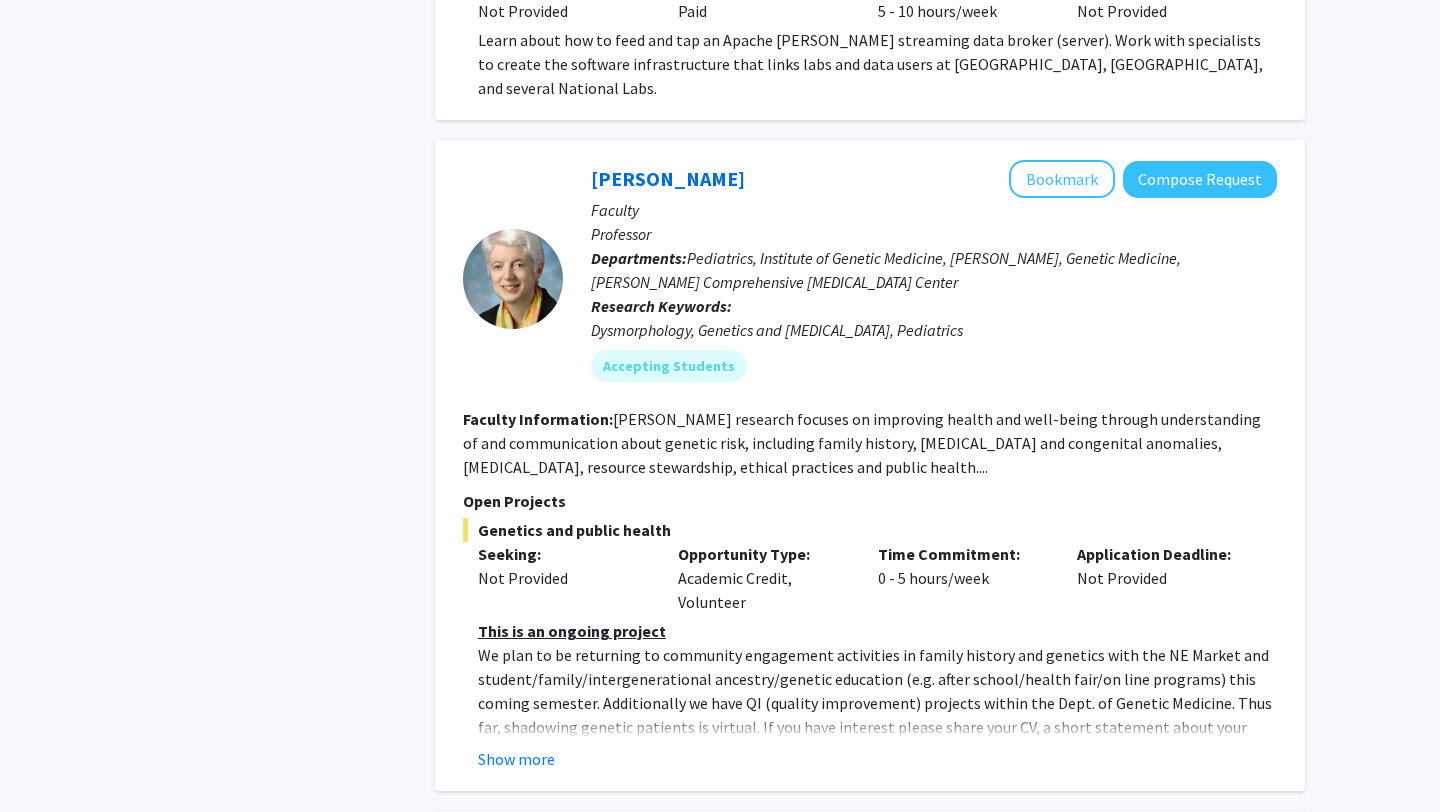 scroll, scrollTop: 8248, scrollLeft: 0, axis: vertical 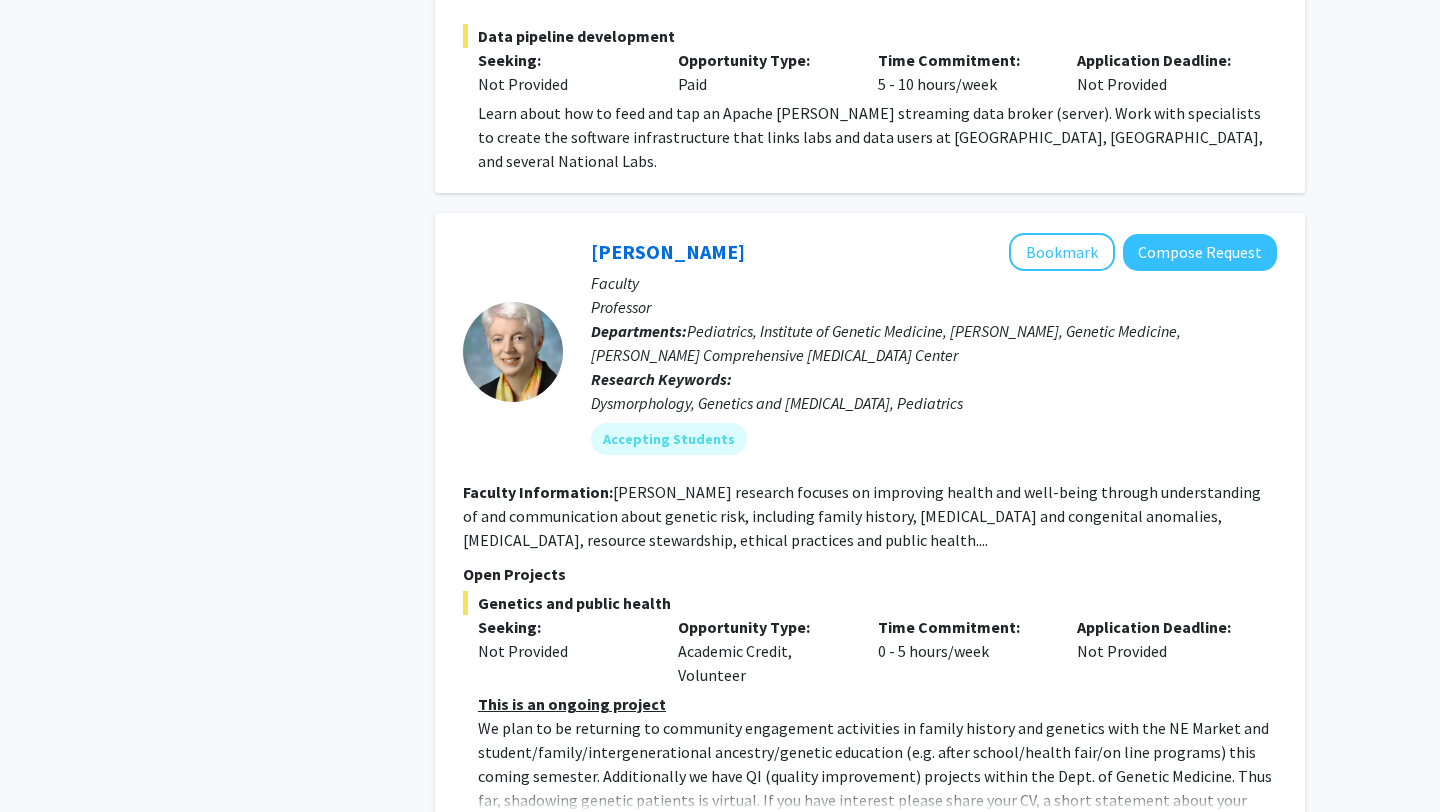 click on "Show more" 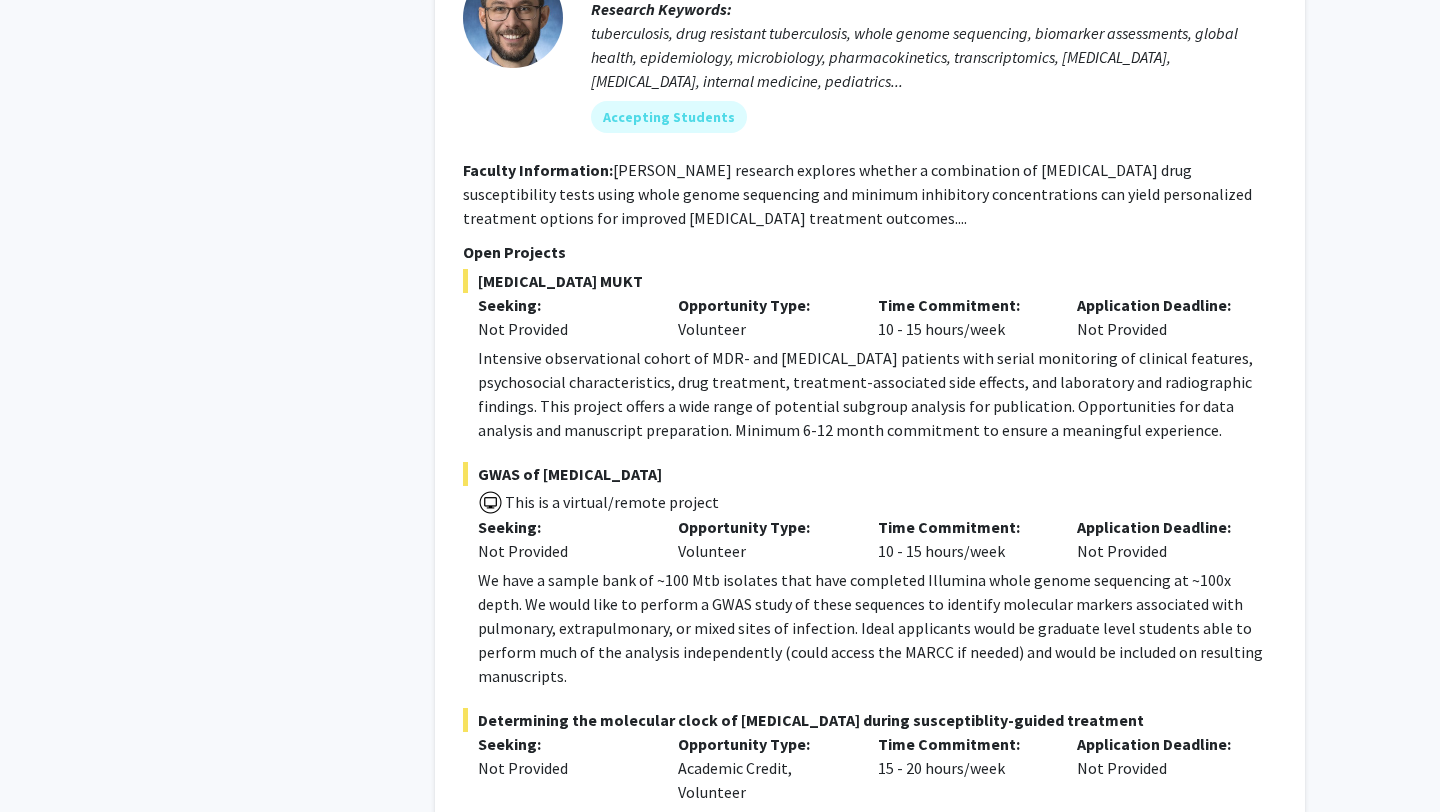 scroll, scrollTop: 9463, scrollLeft: 0, axis: vertical 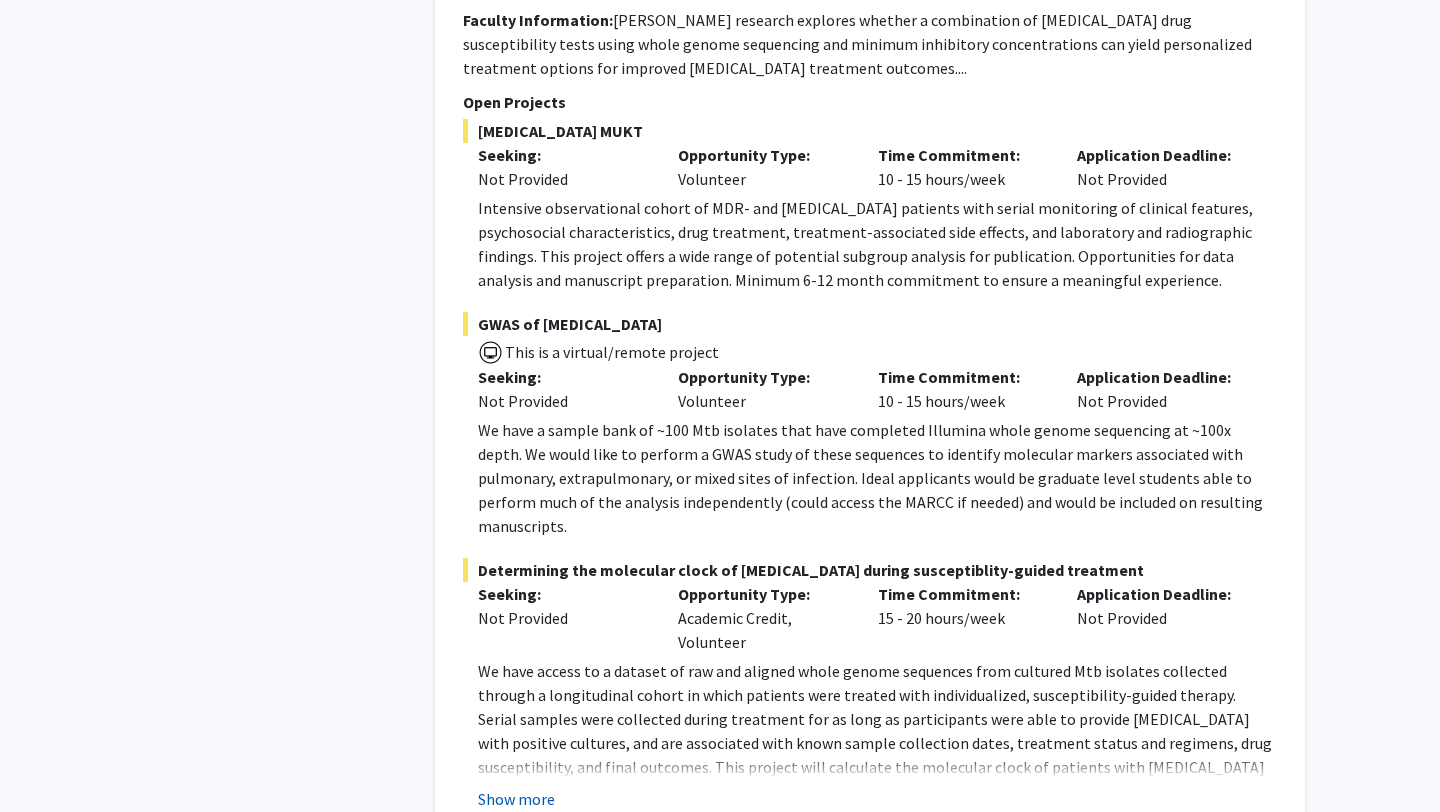 click on "Show more" 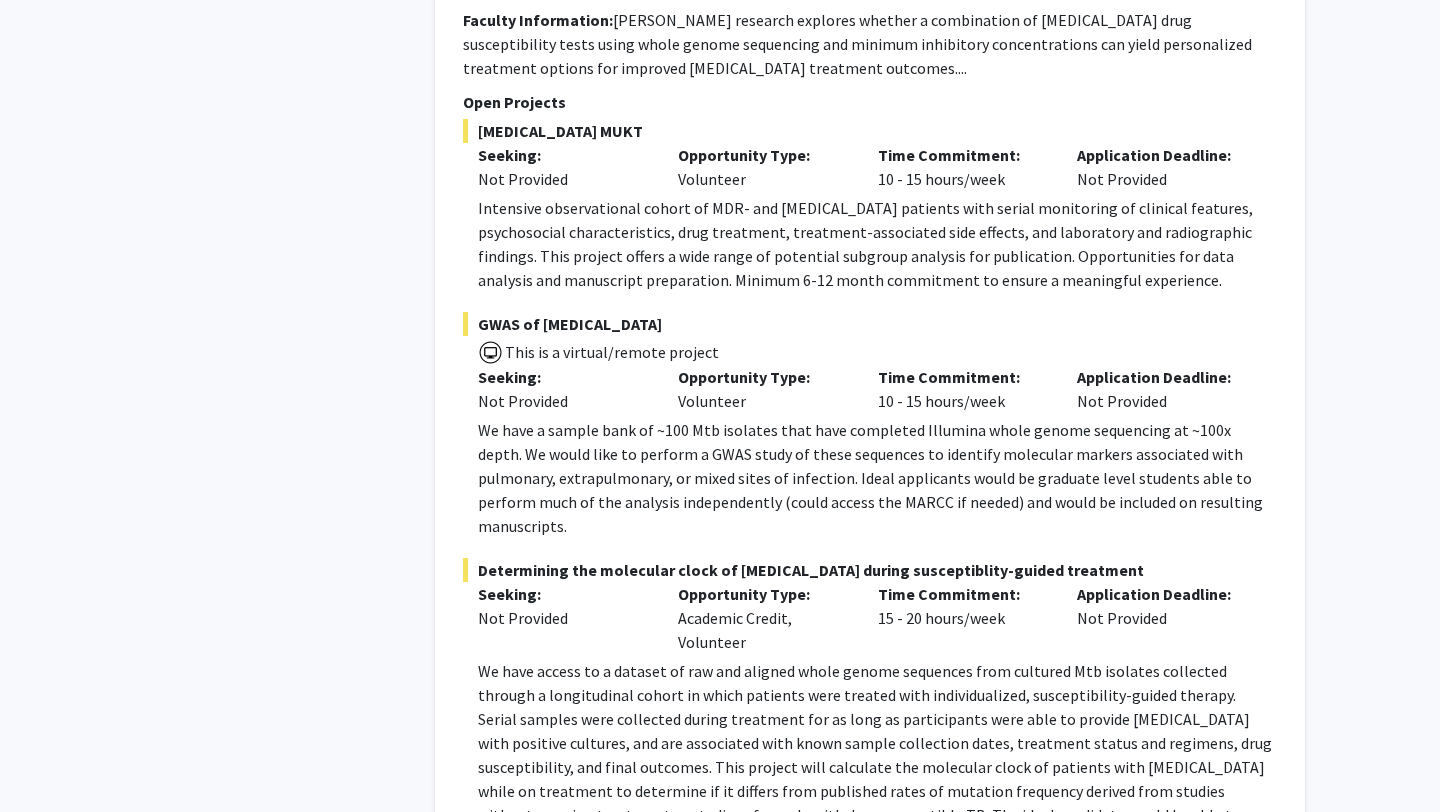 click on "2" 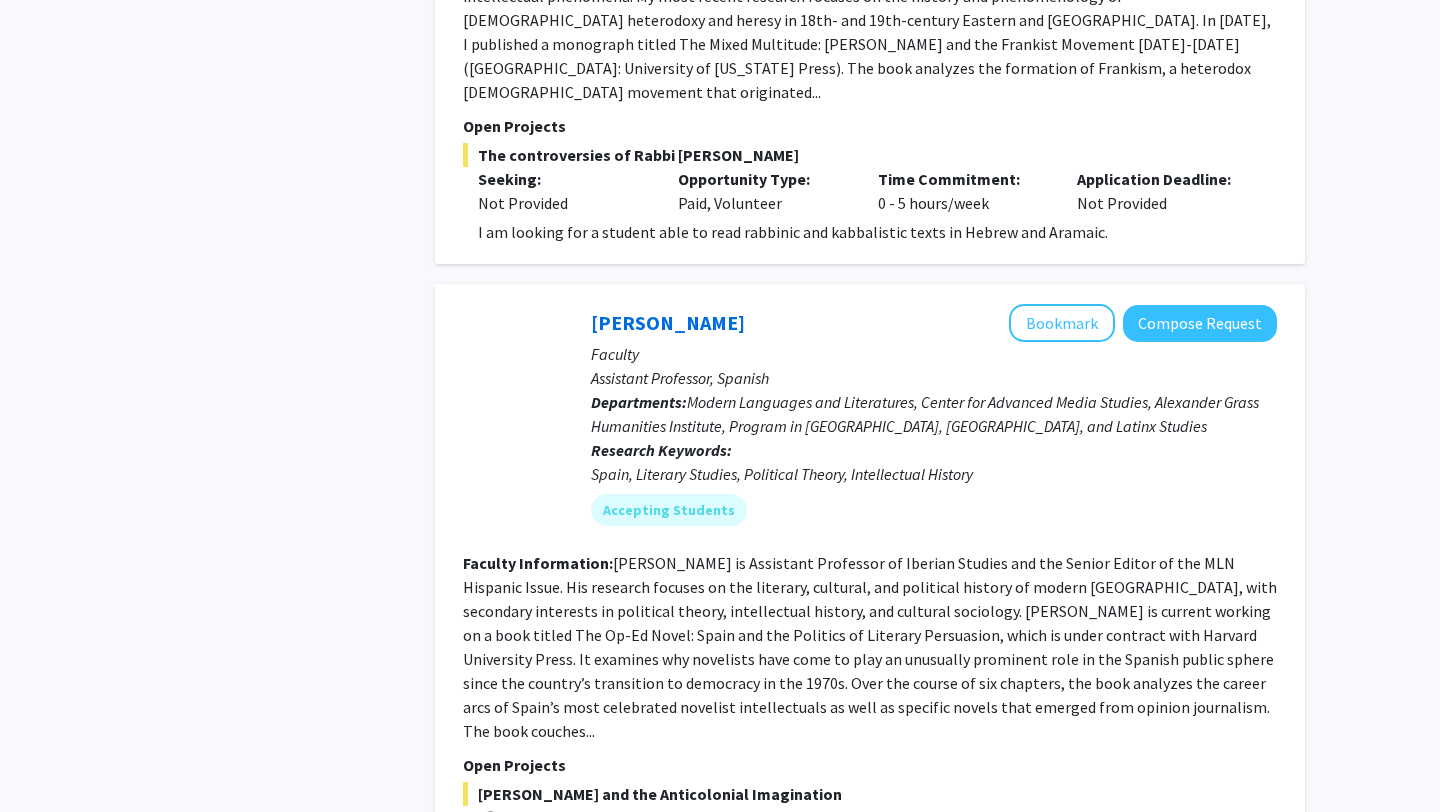 scroll, scrollTop: 7346, scrollLeft: 0, axis: vertical 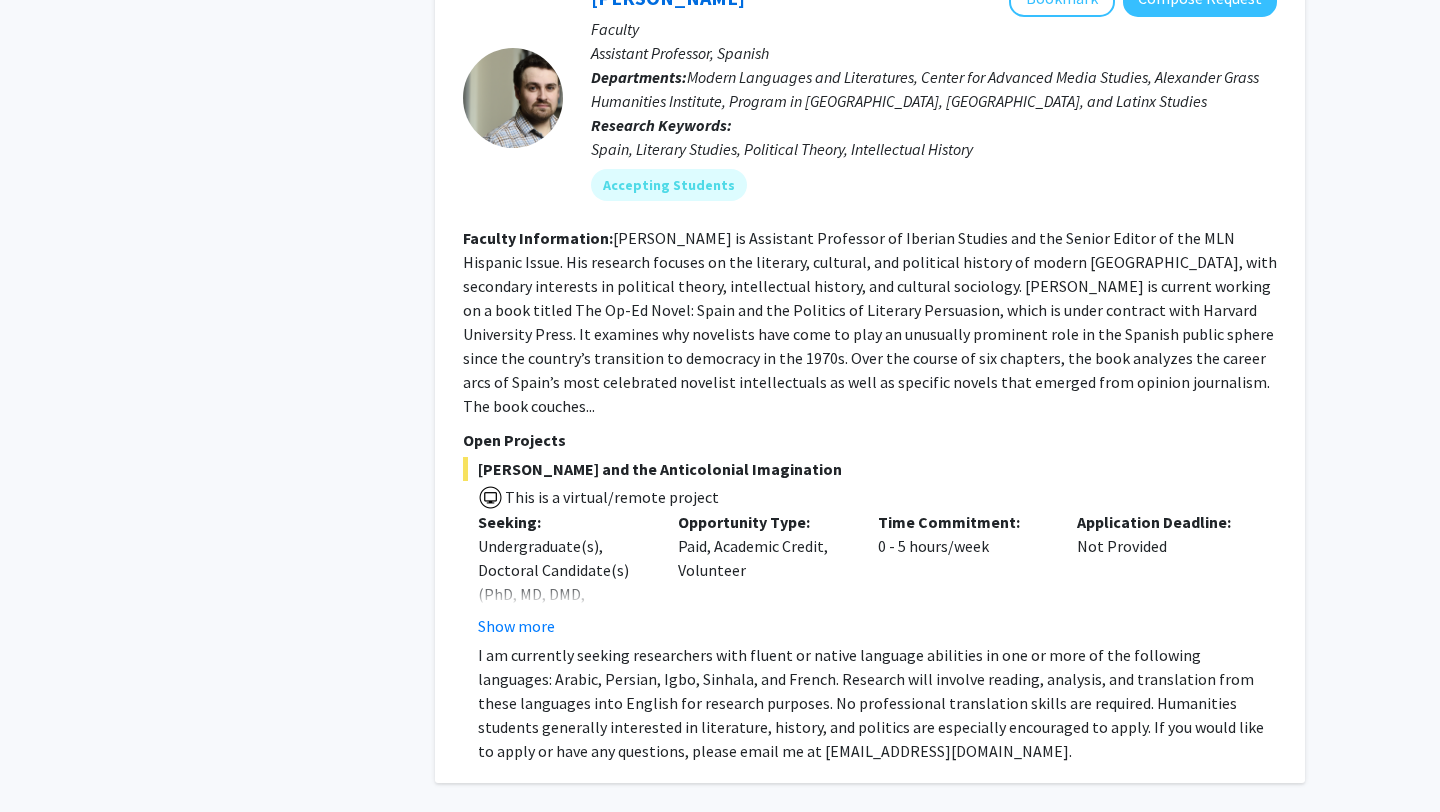 click on "3" 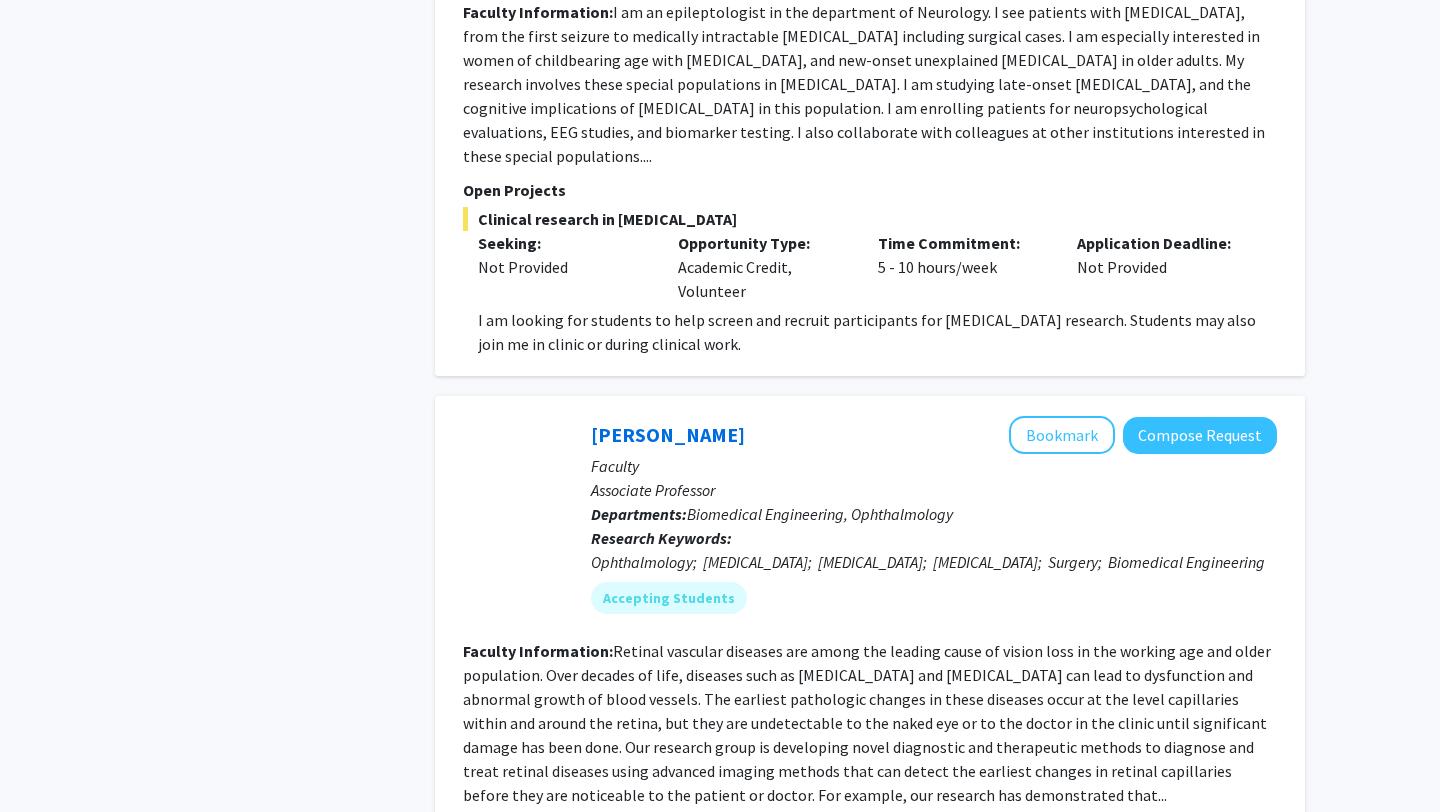 scroll, scrollTop: 7006, scrollLeft: 0, axis: vertical 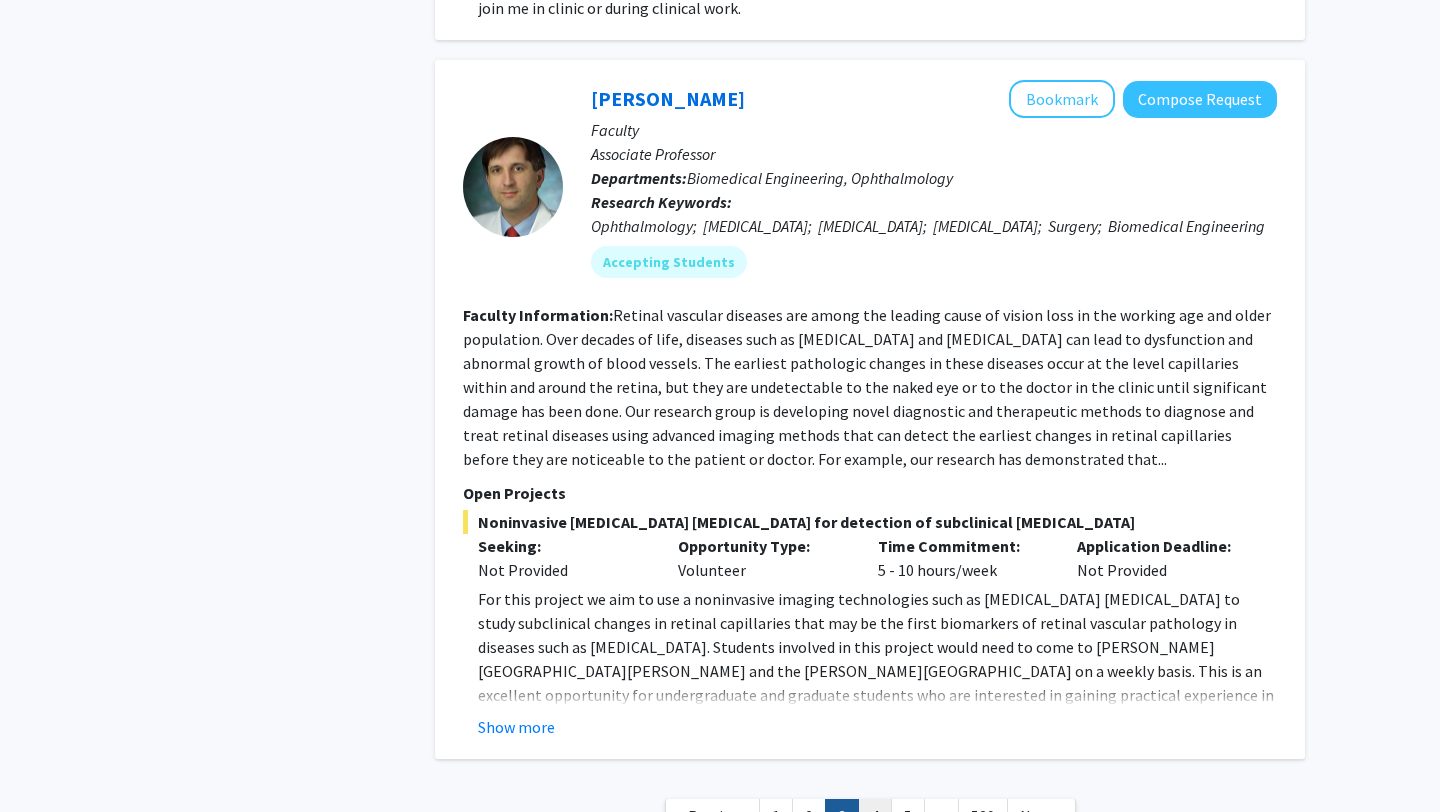 click on "4" 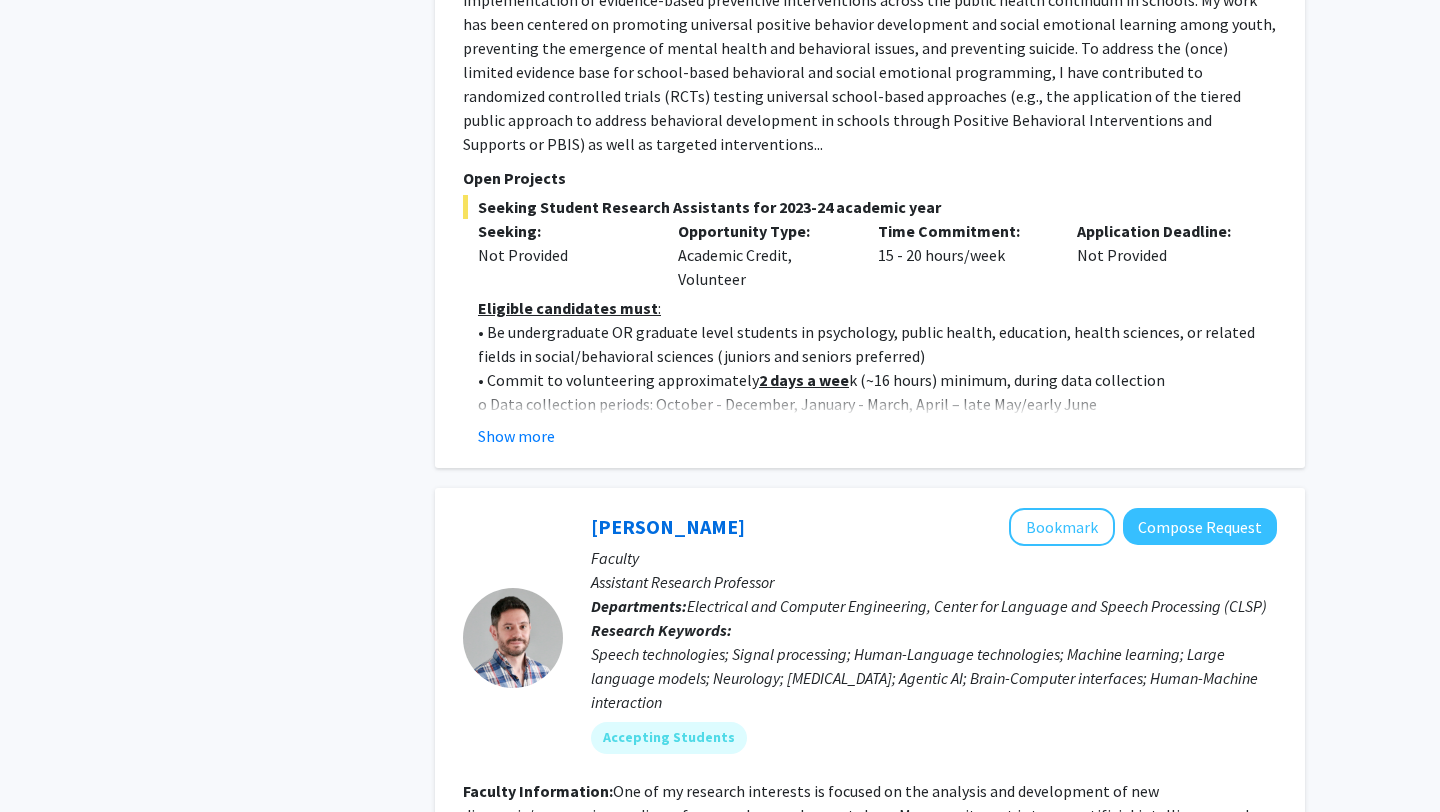 scroll, scrollTop: 7322, scrollLeft: 0, axis: vertical 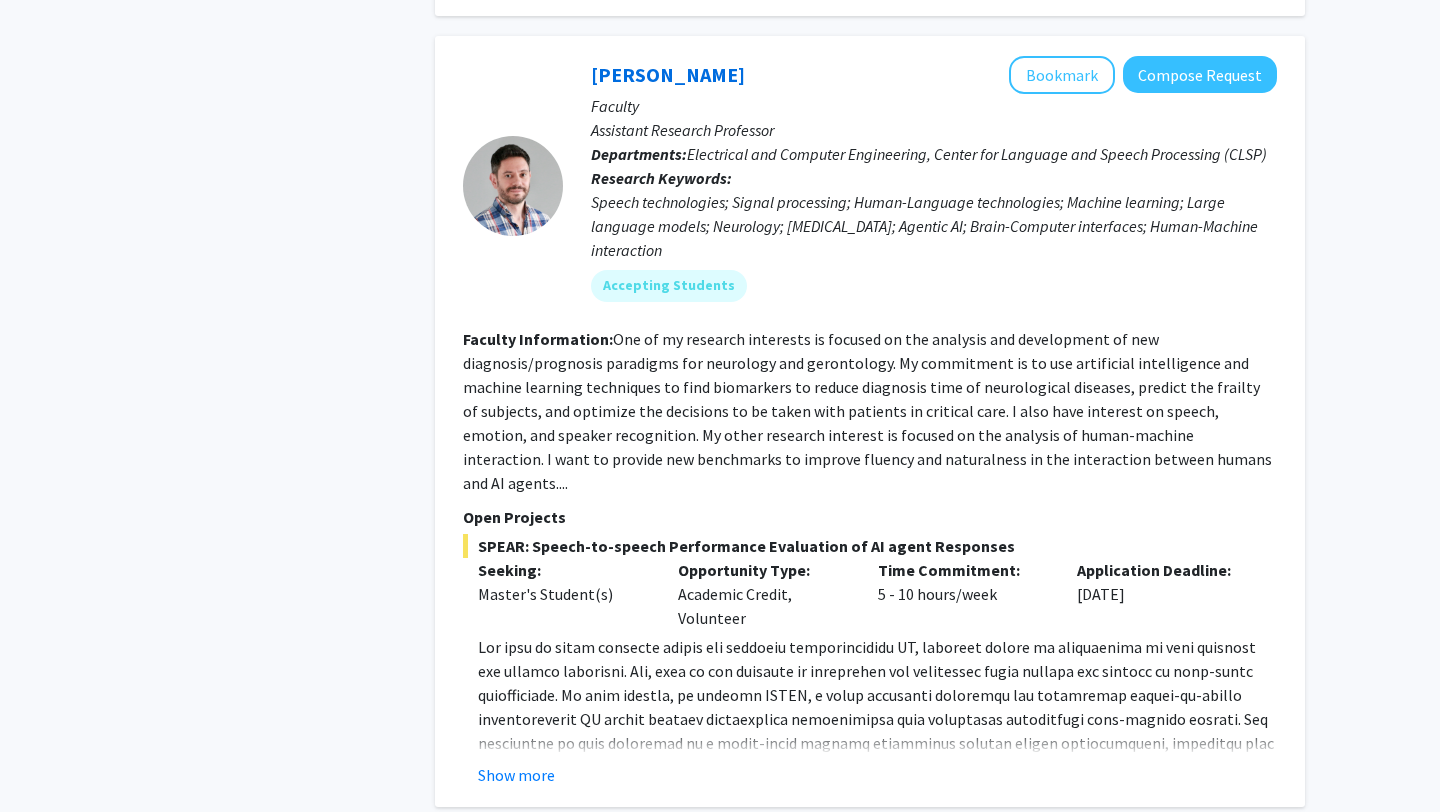 click on "5" 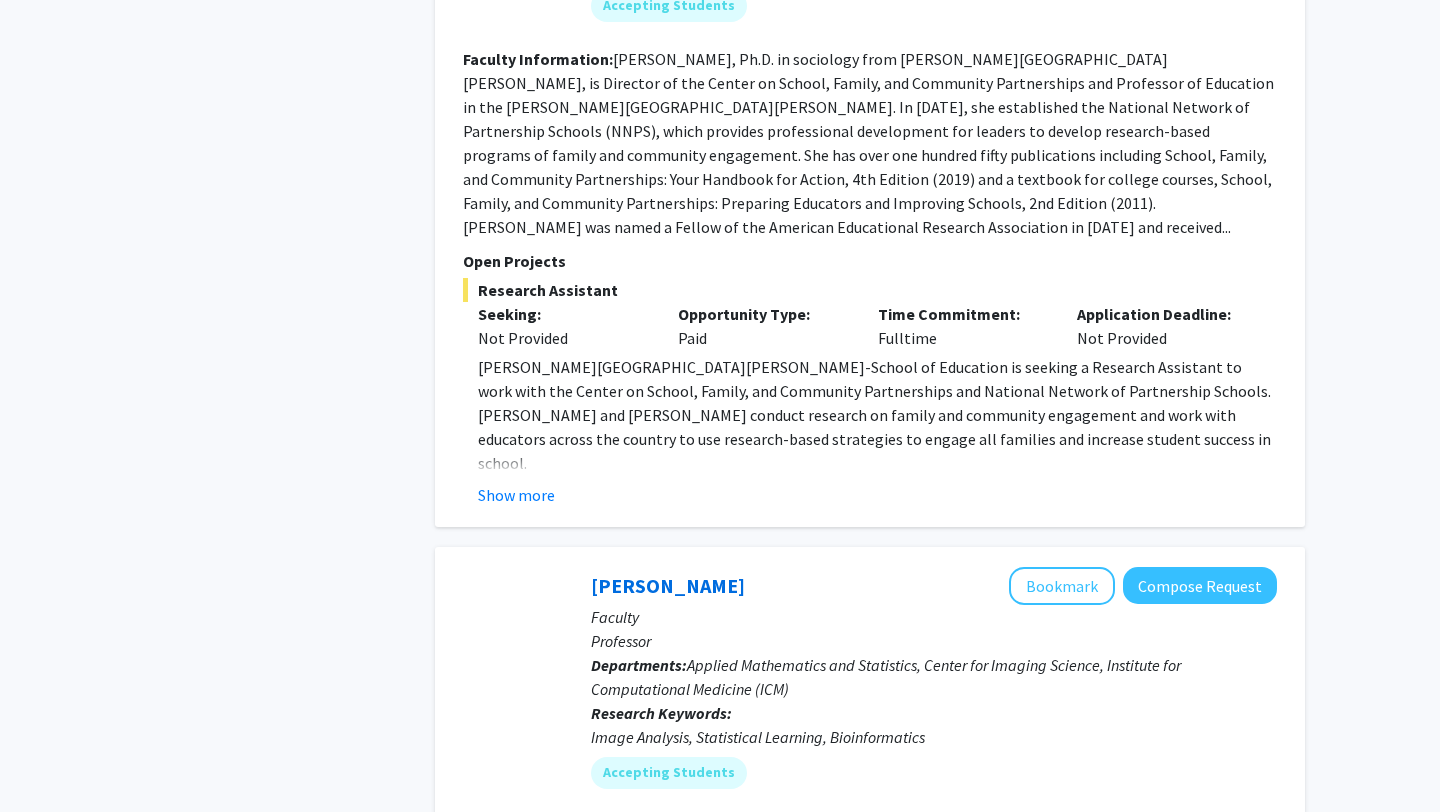 scroll, scrollTop: 0, scrollLeft: 0, axis: both 